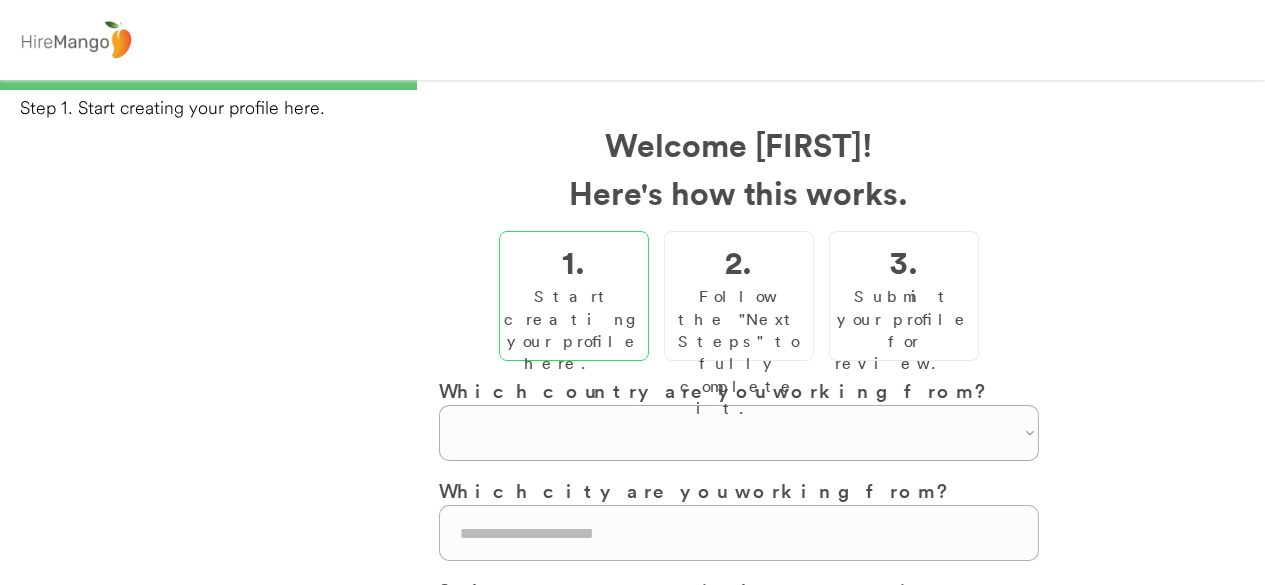 scroll, scrollTop: 0, scrollLeft: 0, axis: both 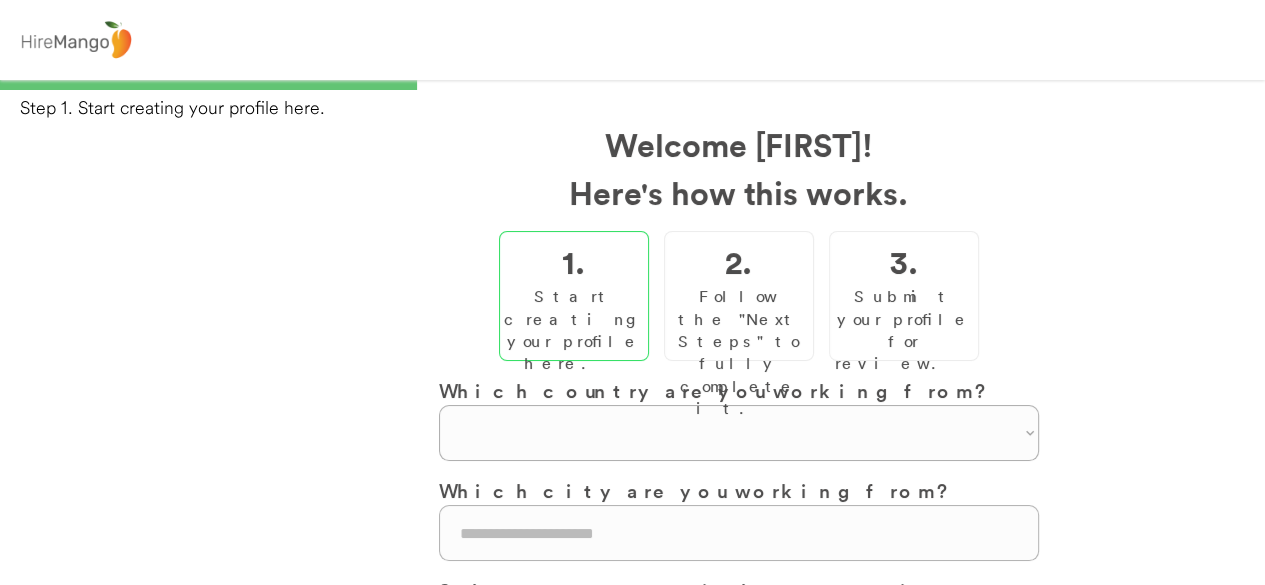select on "**********" 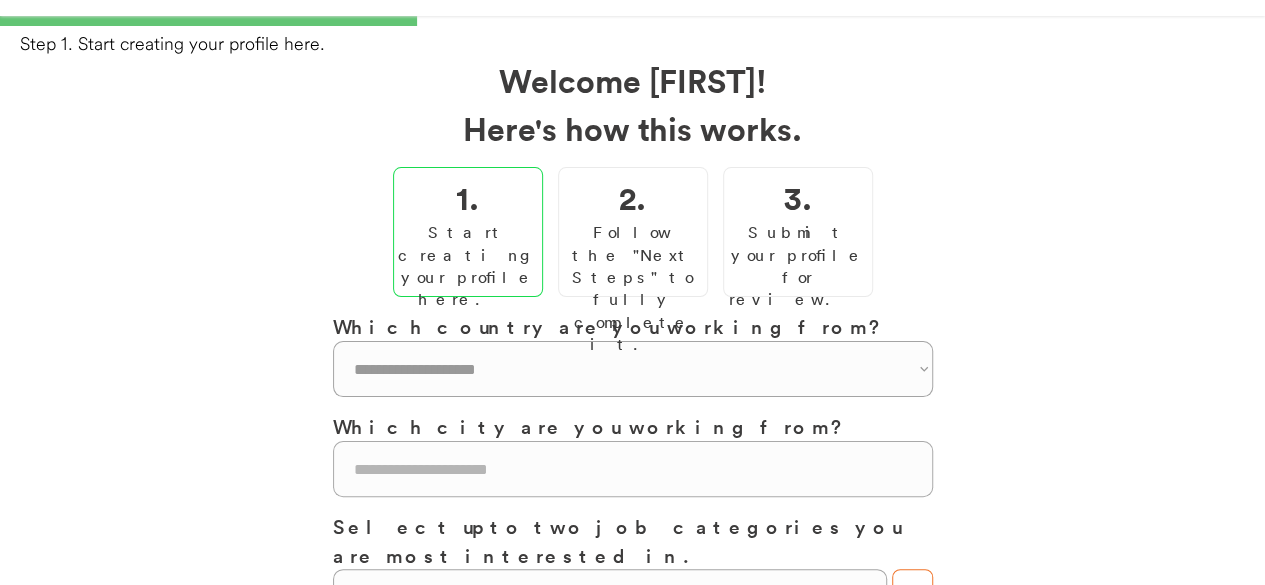 scroll, scrollTop: 300, scrollLeft: 0, axis: vertical 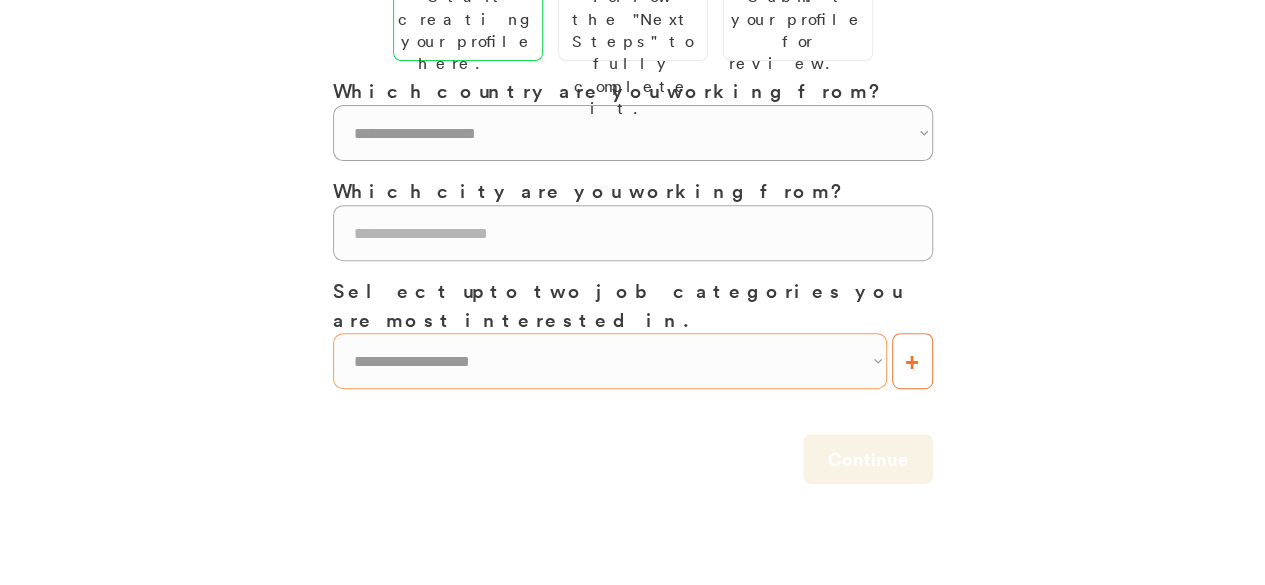 click on "**********" at bounding box center [610, 361] 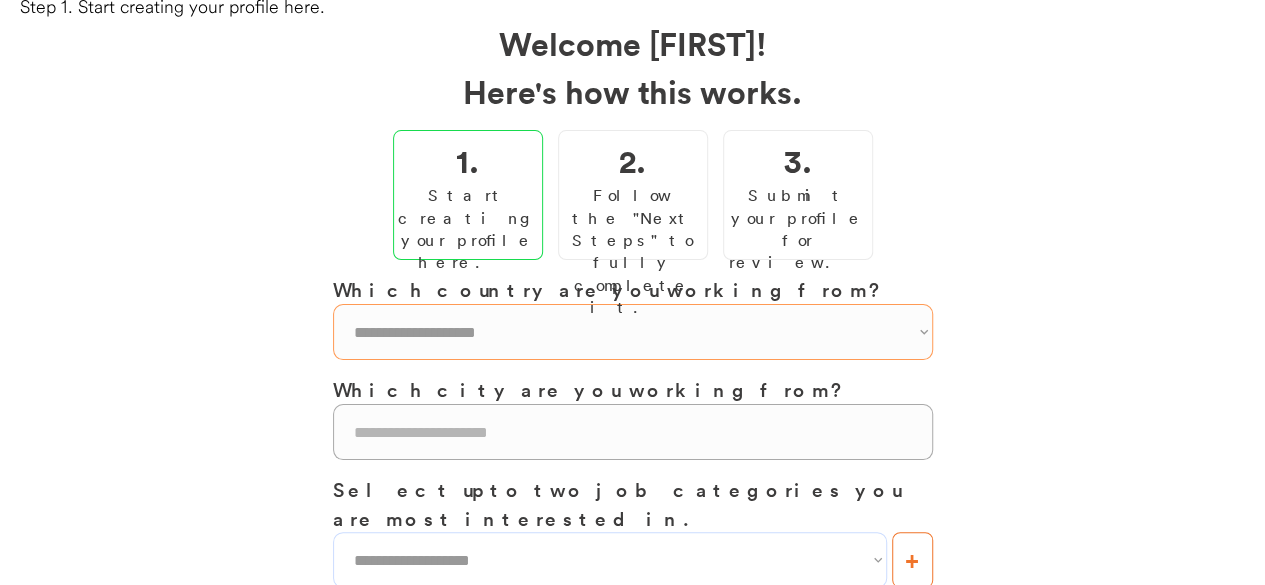 scroll, scrollTop: 100, scrollLeft: 0, axis: vertical 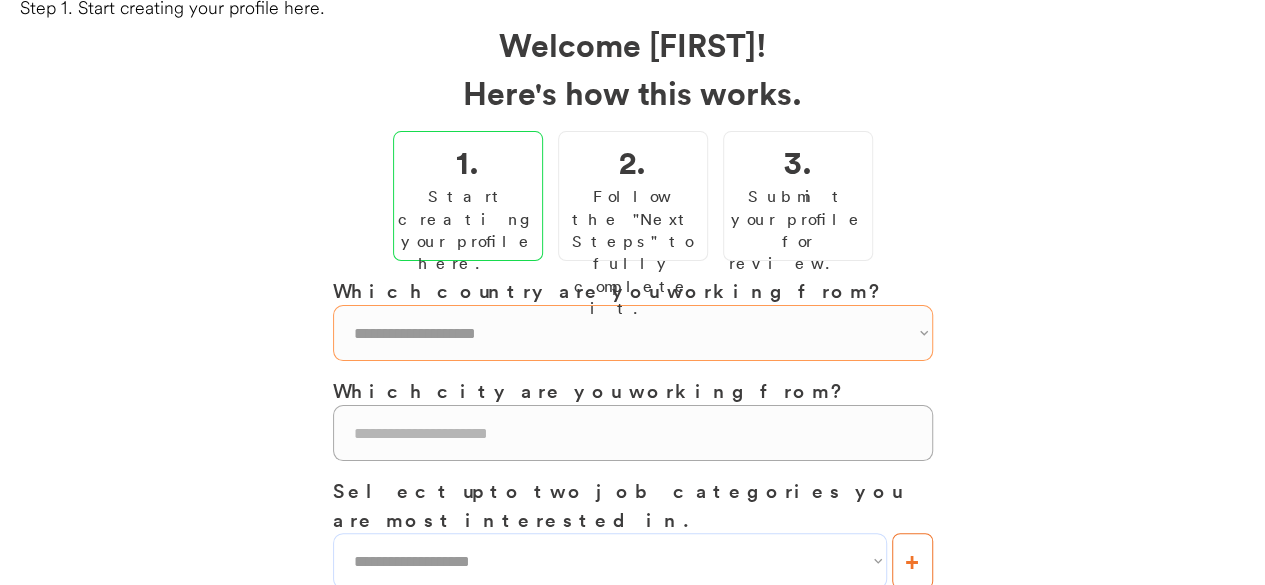 click on "[COUNTRY]" at bounding box center [633, 333] 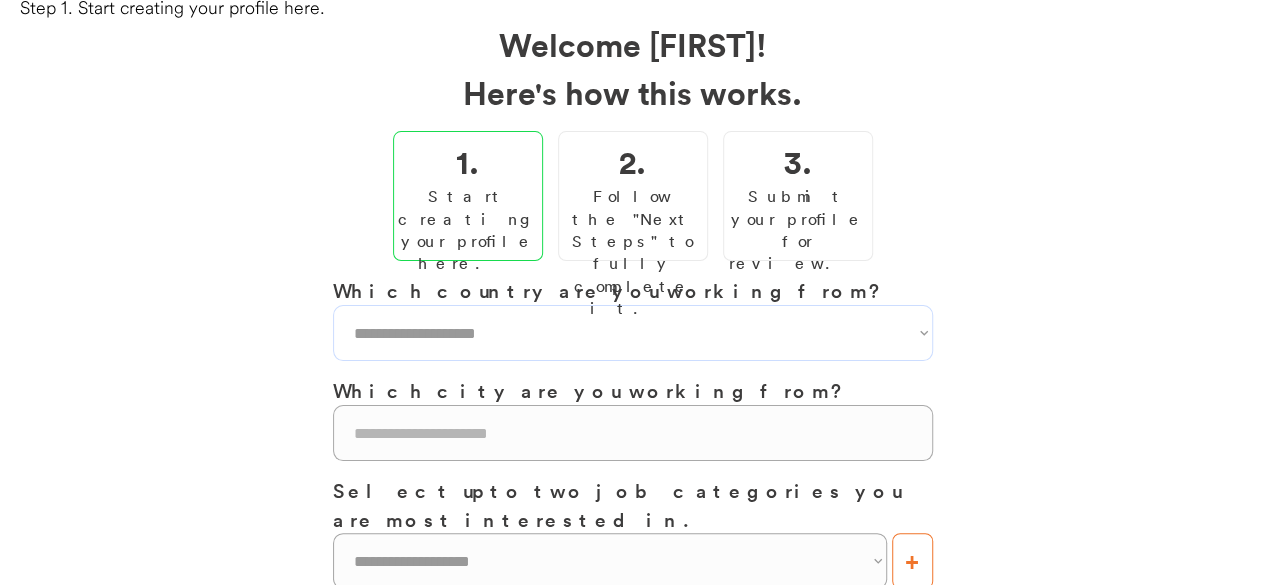 select on "**********" 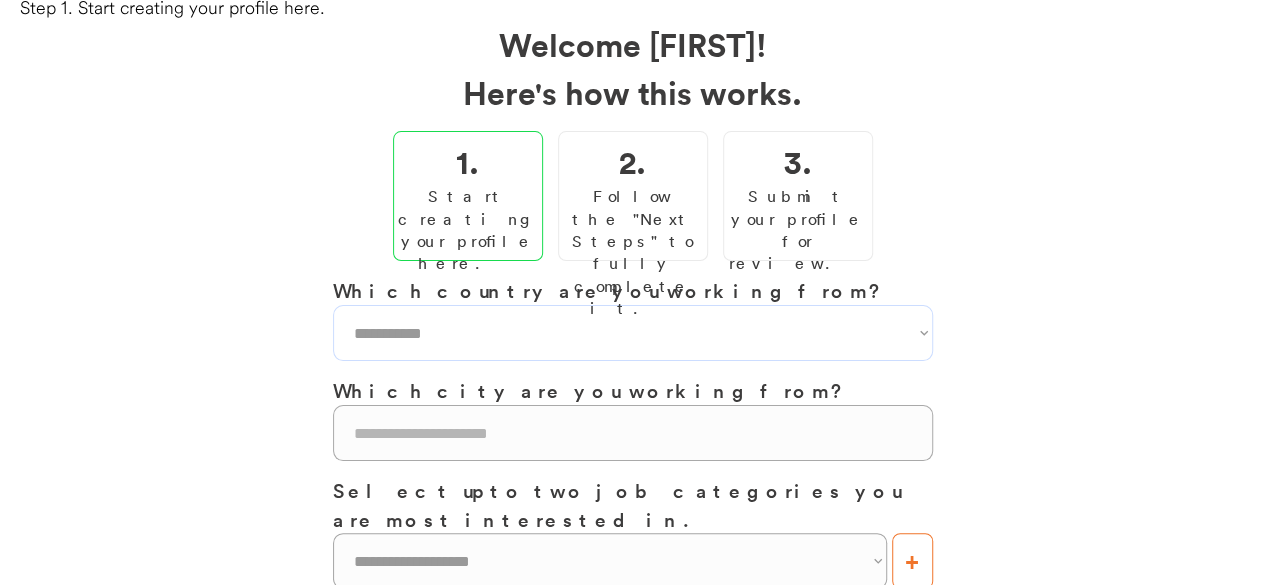 click on "[COUNTRY]" at bounding box center (633, 333) 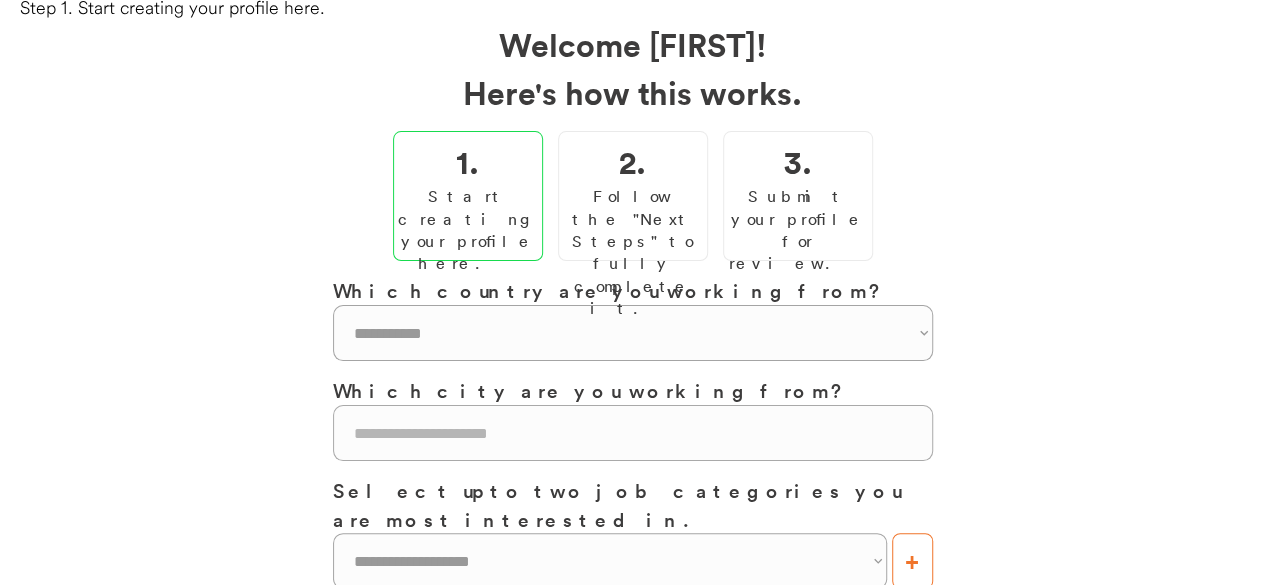 click at bounding box center (633, 433) 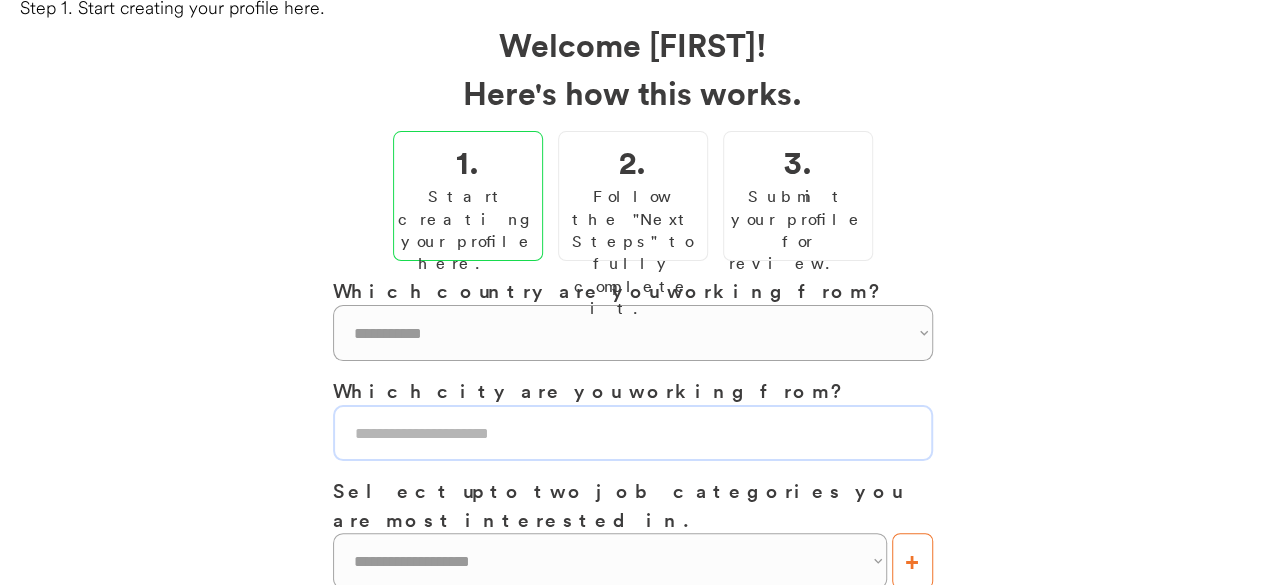 type on "******" 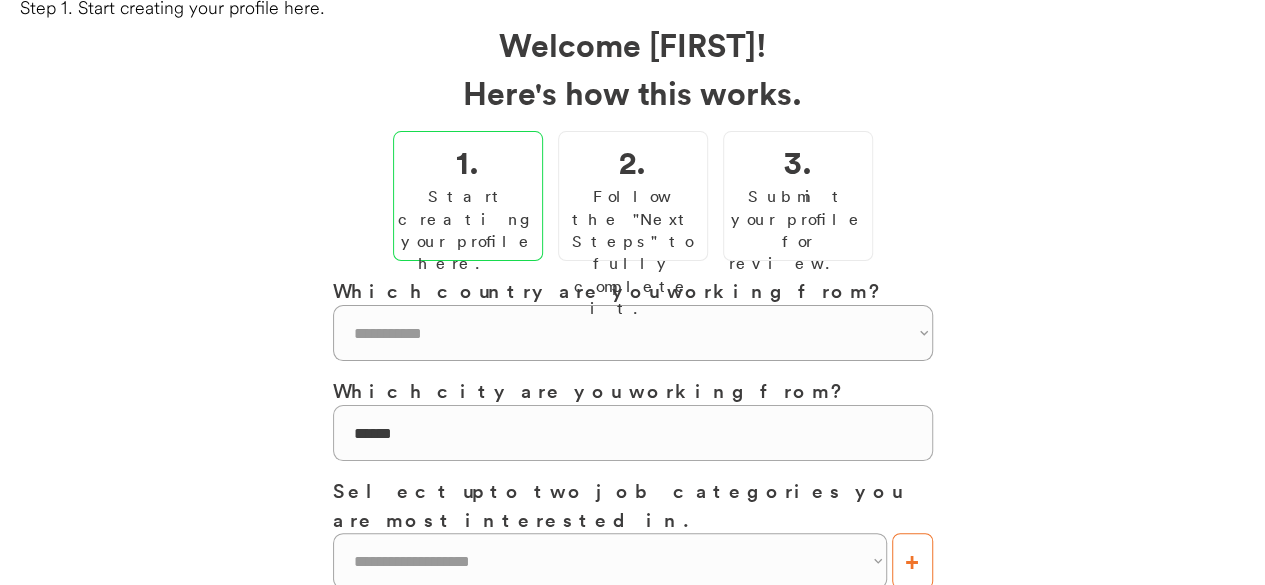 click on "Which country are you working from? [COUNTRY]" at bounding box center (633, 480) 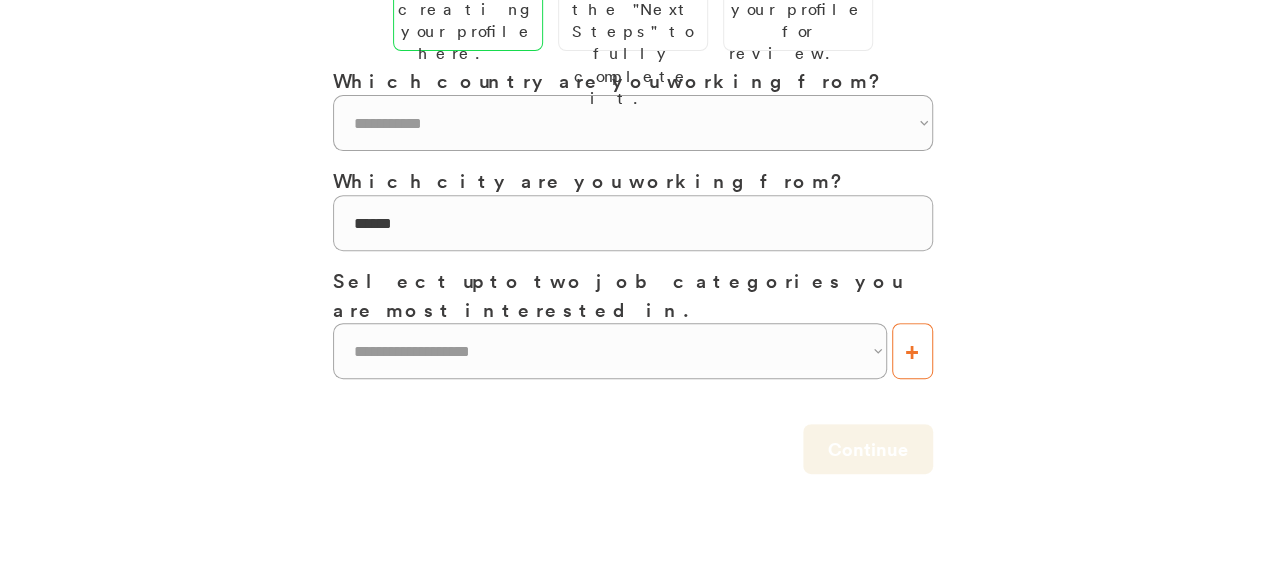 scroll, scrollTop: 400, scrollLeft: 0, axis: vertical 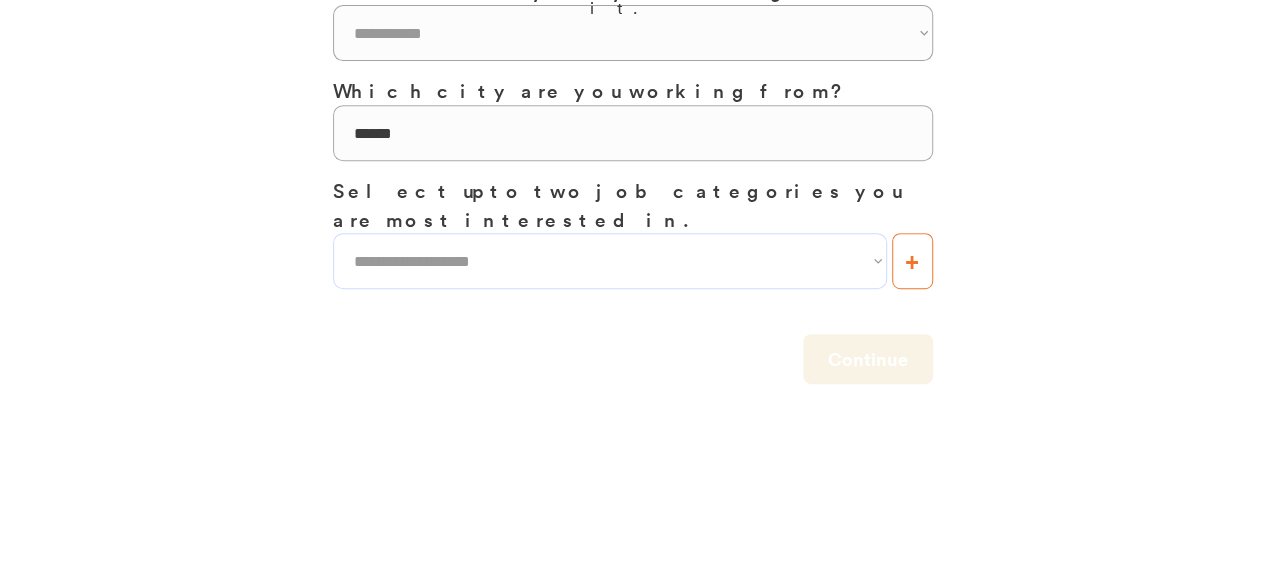 click on "**********" at bounding box center (610, 261) 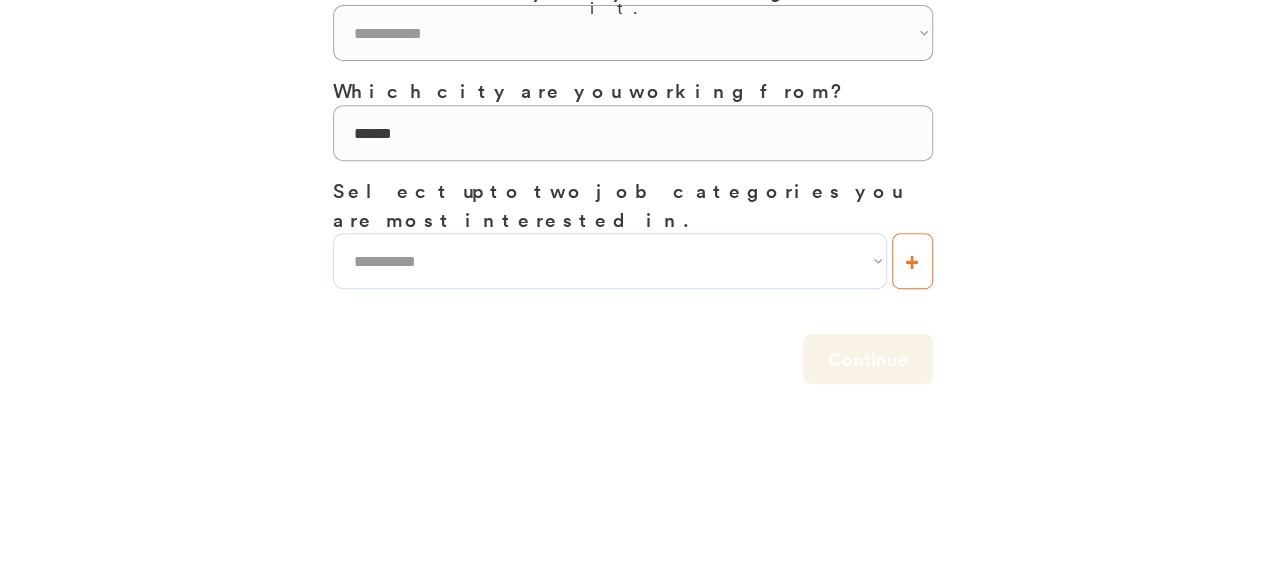 click on "**********" at bounding box center [610, 261] 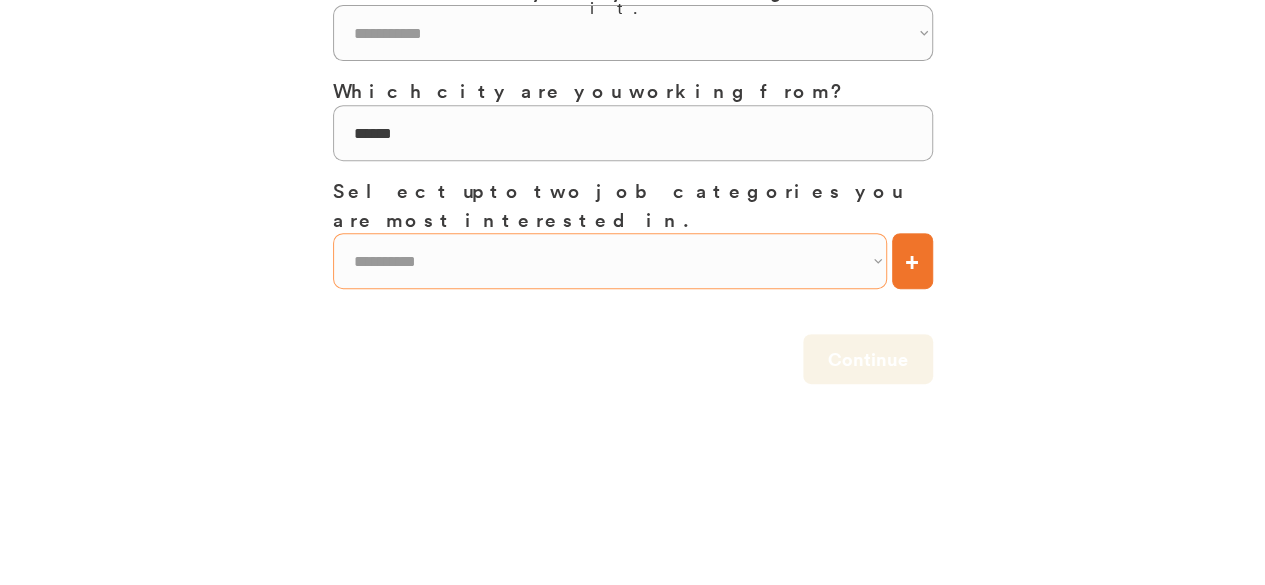 click on "**********" at bounding box center (610, 261) 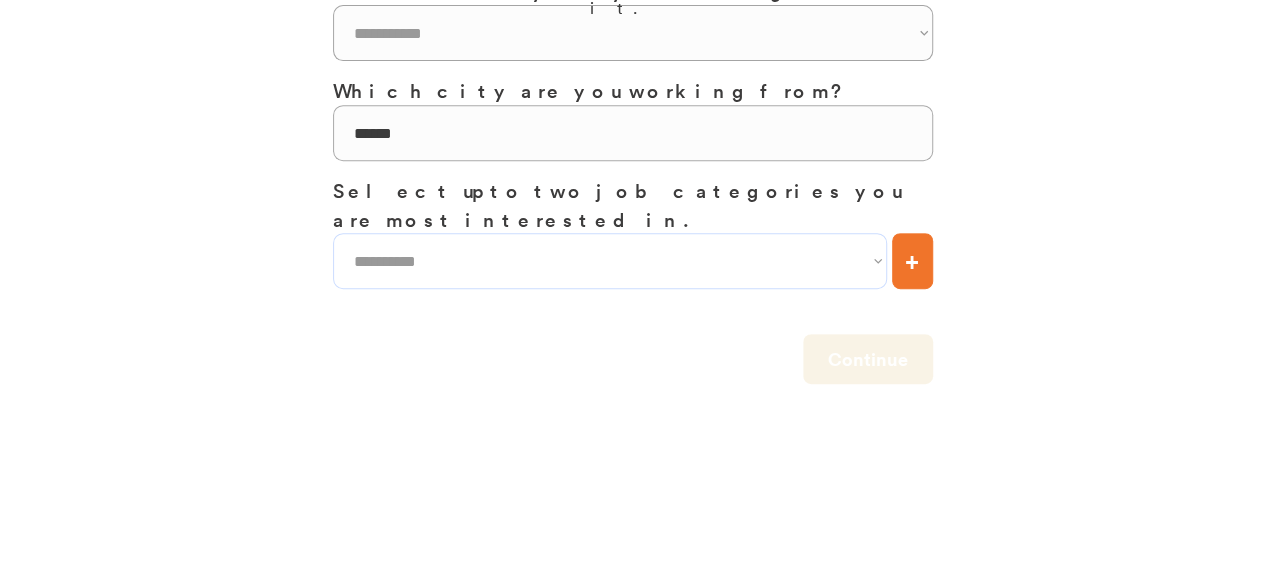 click on "33% 33% Step 1. Start creating your profile here. Welcome [FIRST]!
Here's how this works. 1. Start creating your profile here. 2. Follow the "Next Steps" to fully complete it. 3. Submit your profile for review. Which country are you working from? [COUNTRY]" at bounding box center (632, 143) 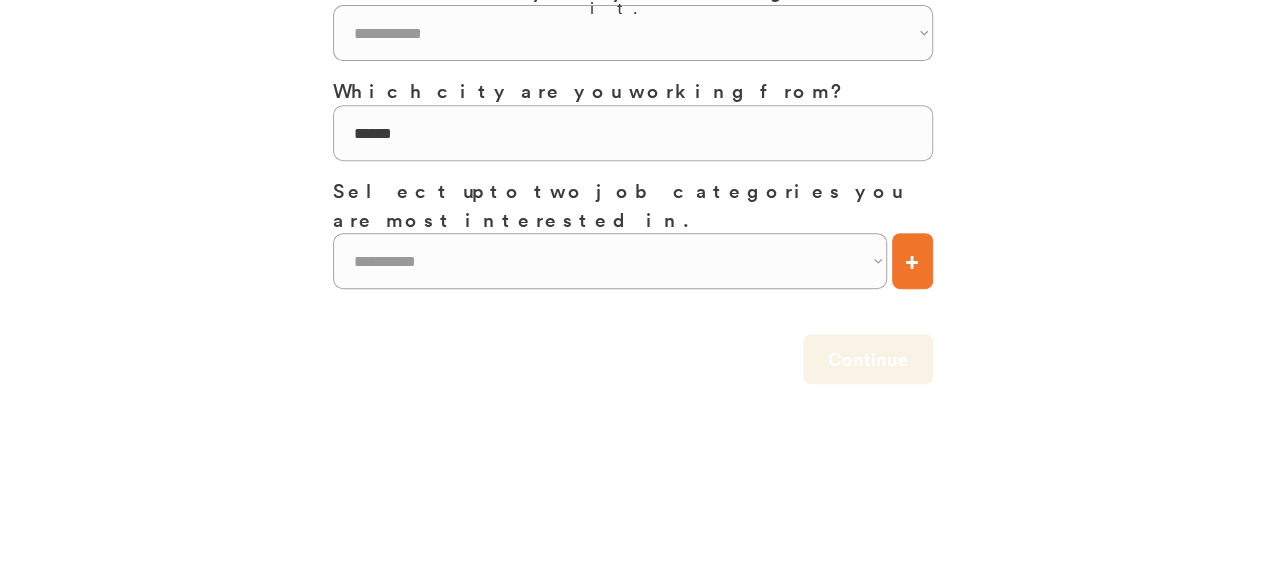 click on "+" at bounding box center [912, 261] 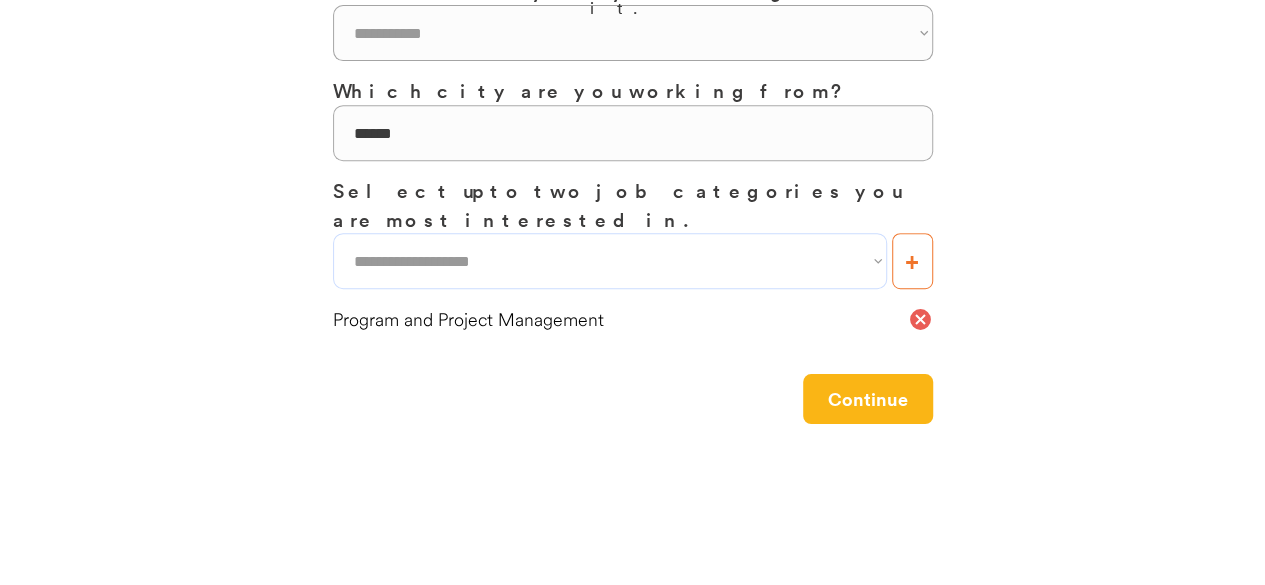 click on "**********" at bounding box center (610, 261) 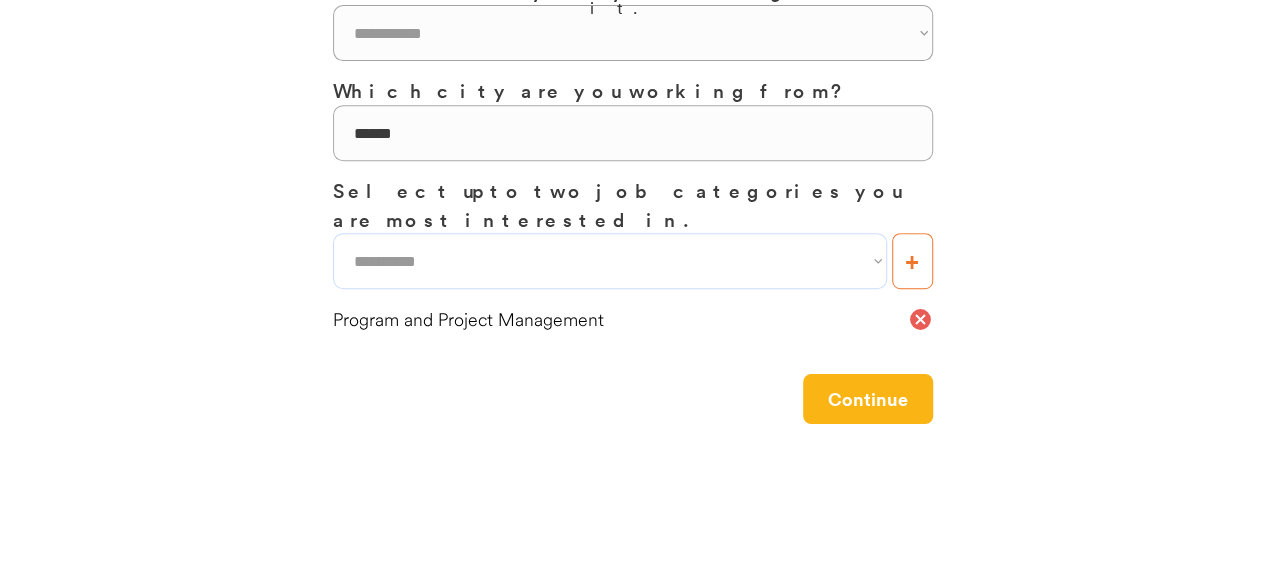 click on "**********" at bounding box center (610, 261) 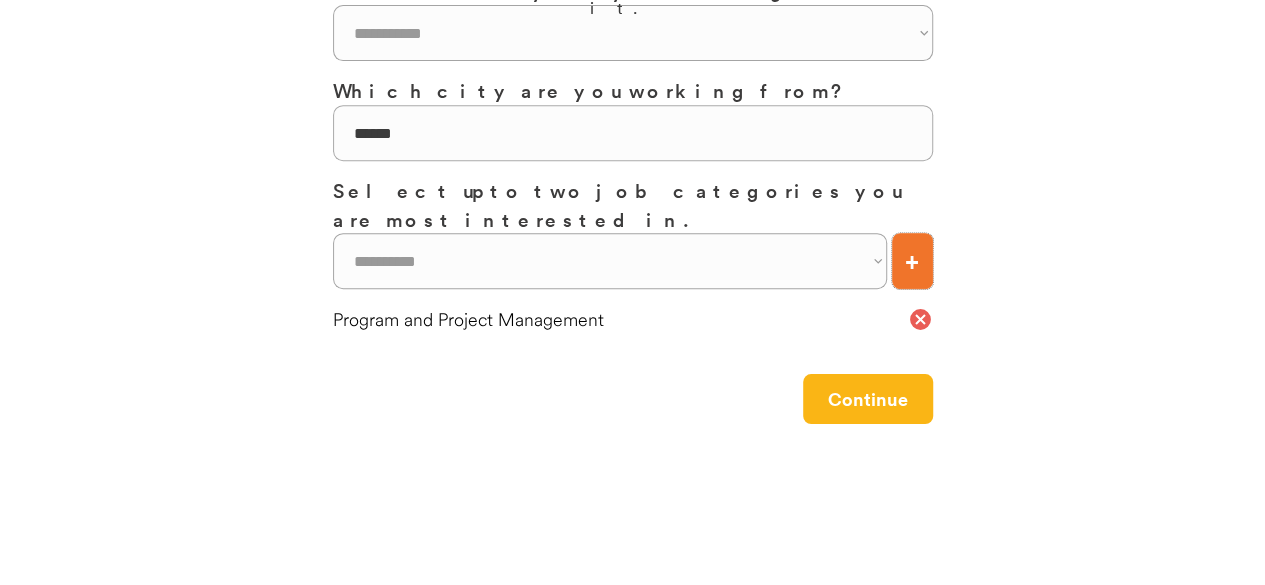click on "+" at bounding box center (912, 261) 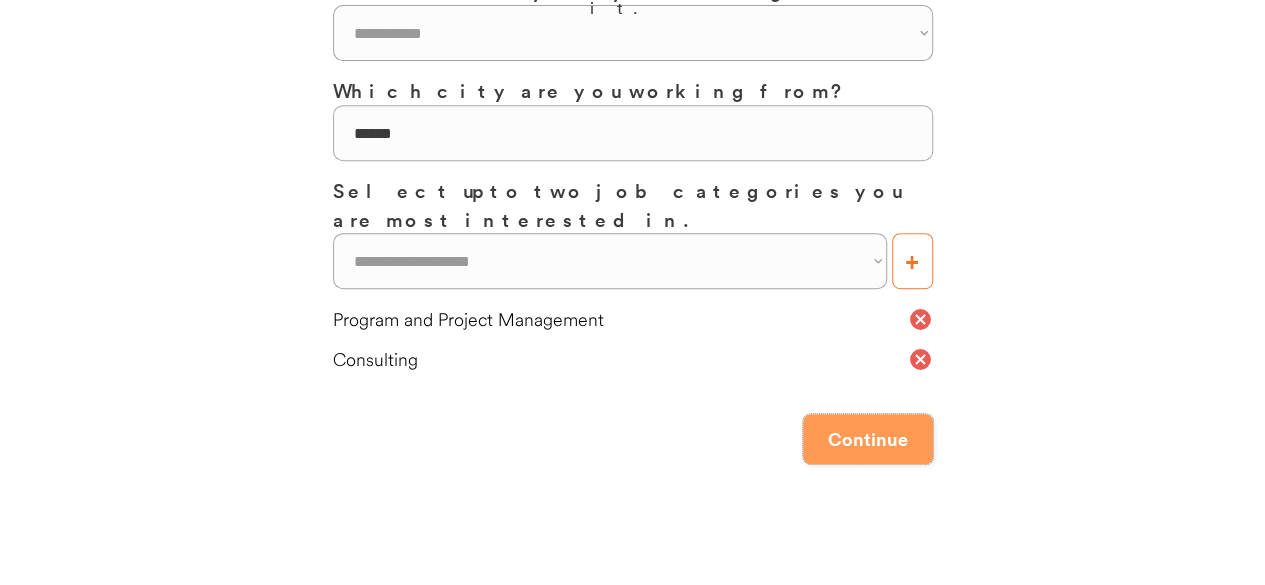 click on "Continue" at bounding box center (868, 439) 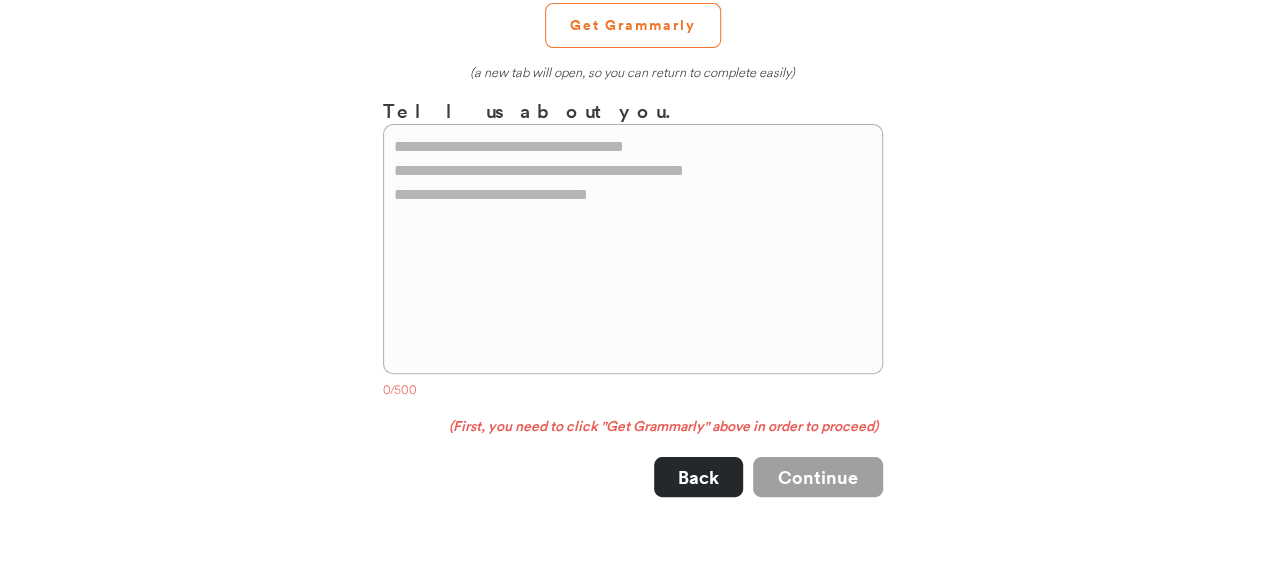 scroll, scrollTop: 300, scrollLeft: 0, axis: vertical 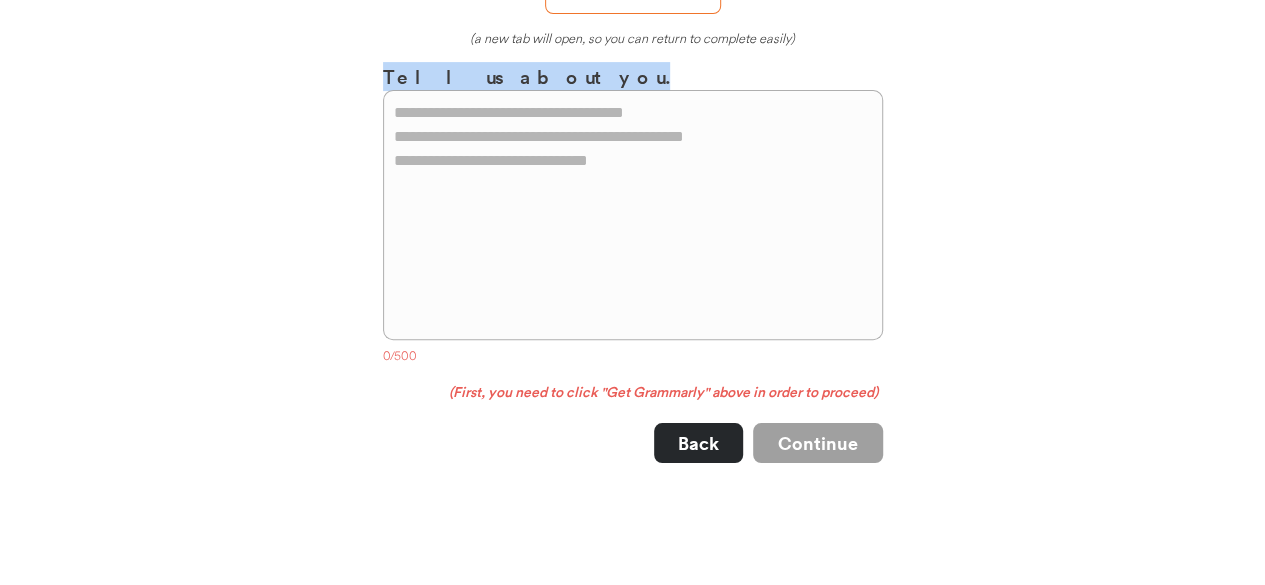 drag, startPoint x: 504, startPoint y: 82, endPoint x: 380, endPoint y: 81, distance: 124.004036 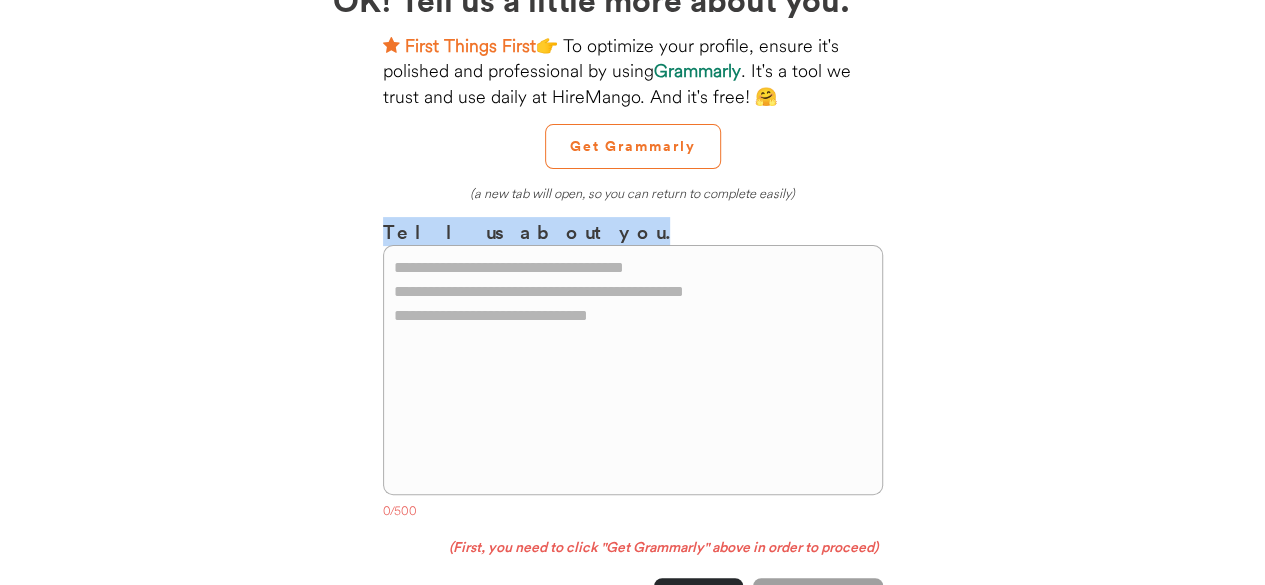 scroll, scrollTop: 138, scrollLeft: 0, axis: vertical 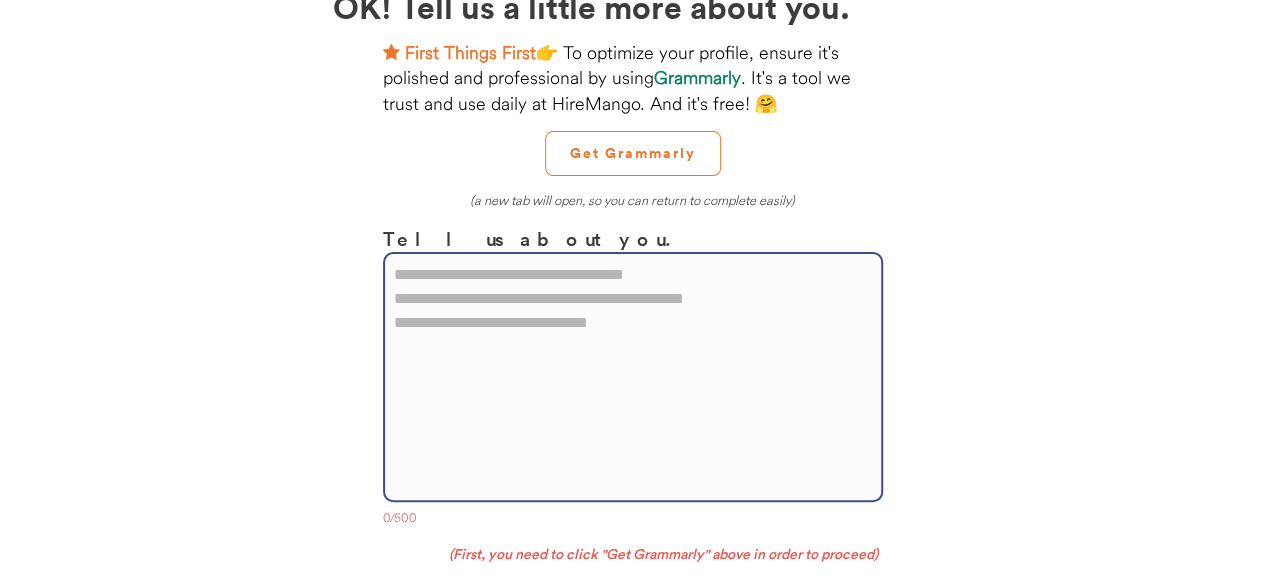 click at bounding box center (633, 377) 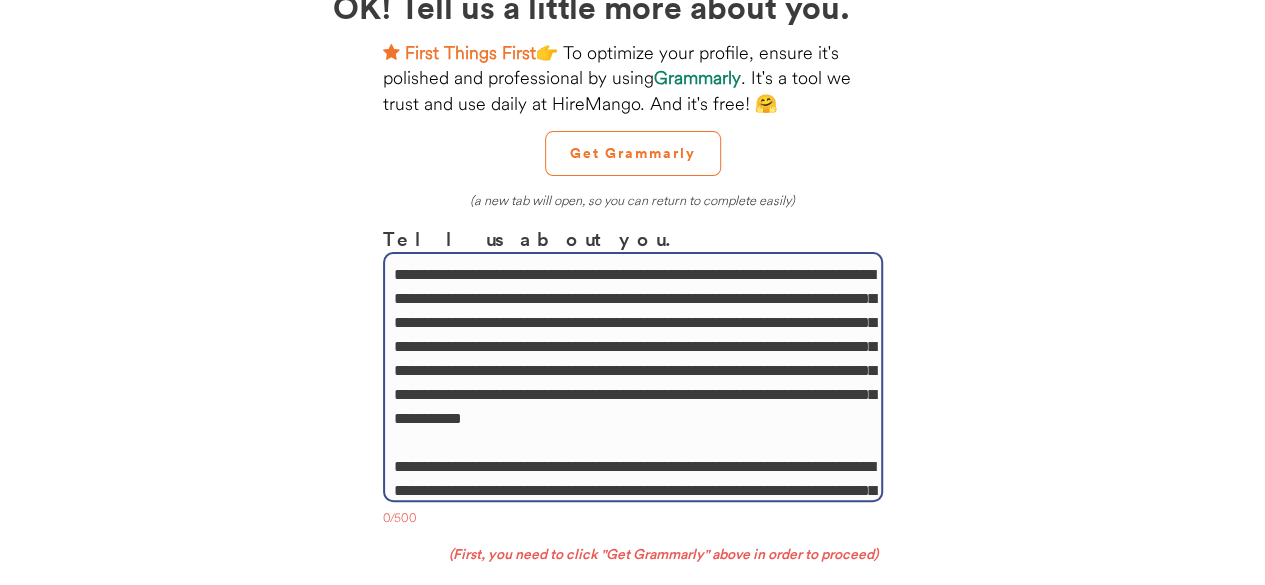 scroll, scrollTop: 870, scrollLeft: 0, axis: vertical 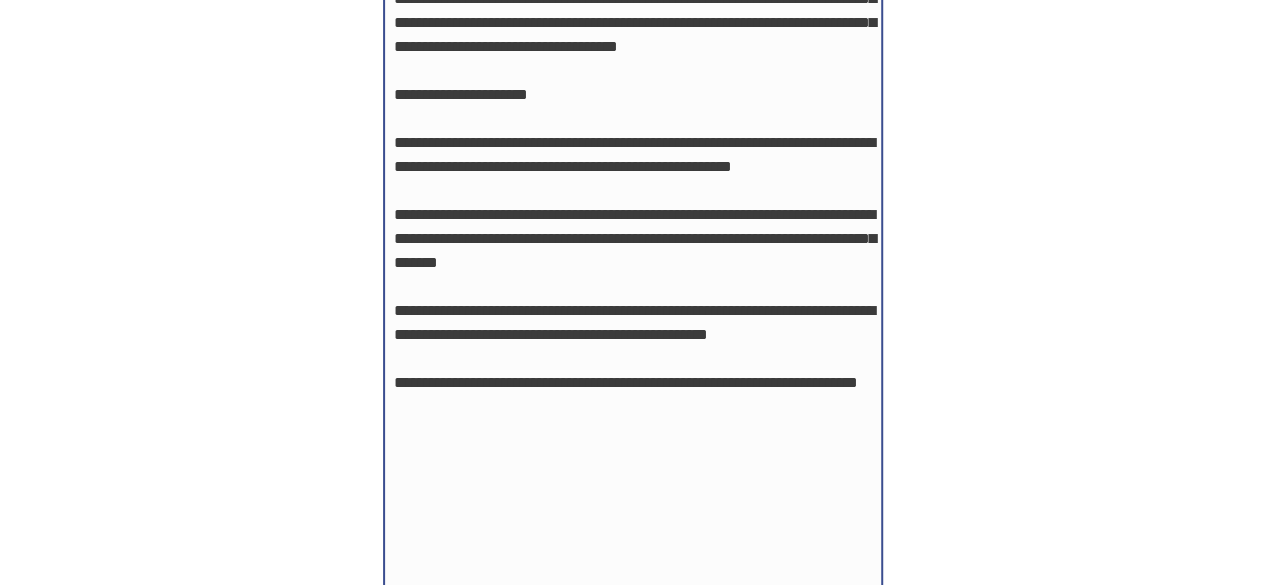 click on "66% 66% Step 2. About You Welcome [FIRST]!
Here's how this works. 1. Start creating your profile here. 2. Follow the "Next Steps" to fully complete it. 3. Submit your profile for review. Which country are you working from? [COUNTRY]" at bounding box center [632, -34] 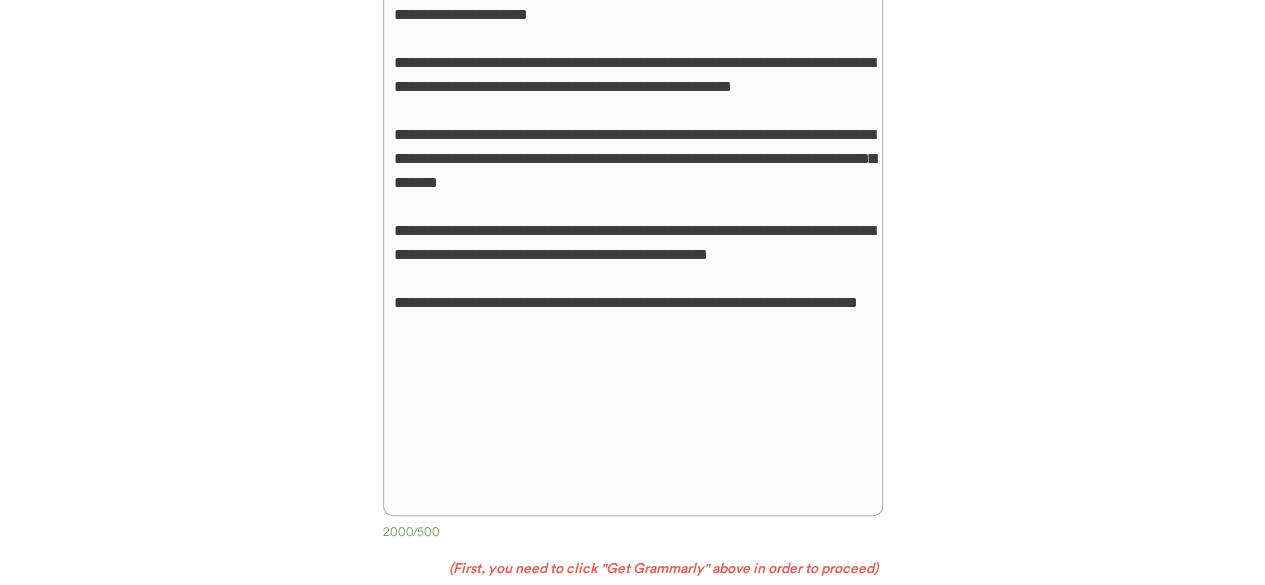 scroll, scrollTop: 1008, scrollLeft: 0, axis: vertical 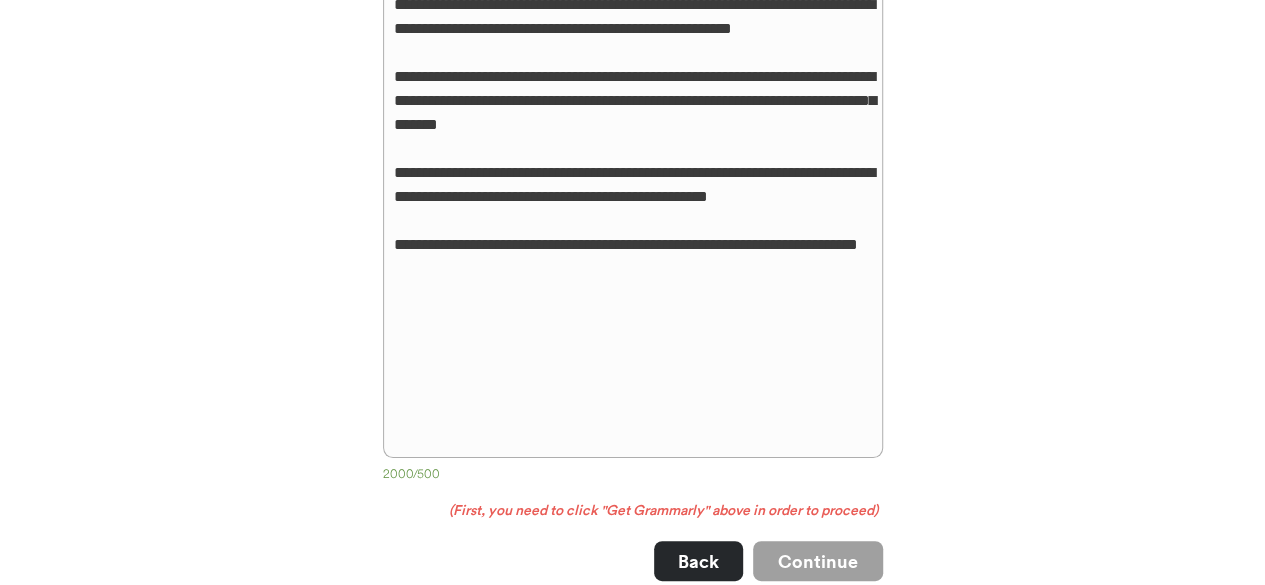 click at bounding box center (633, -80) 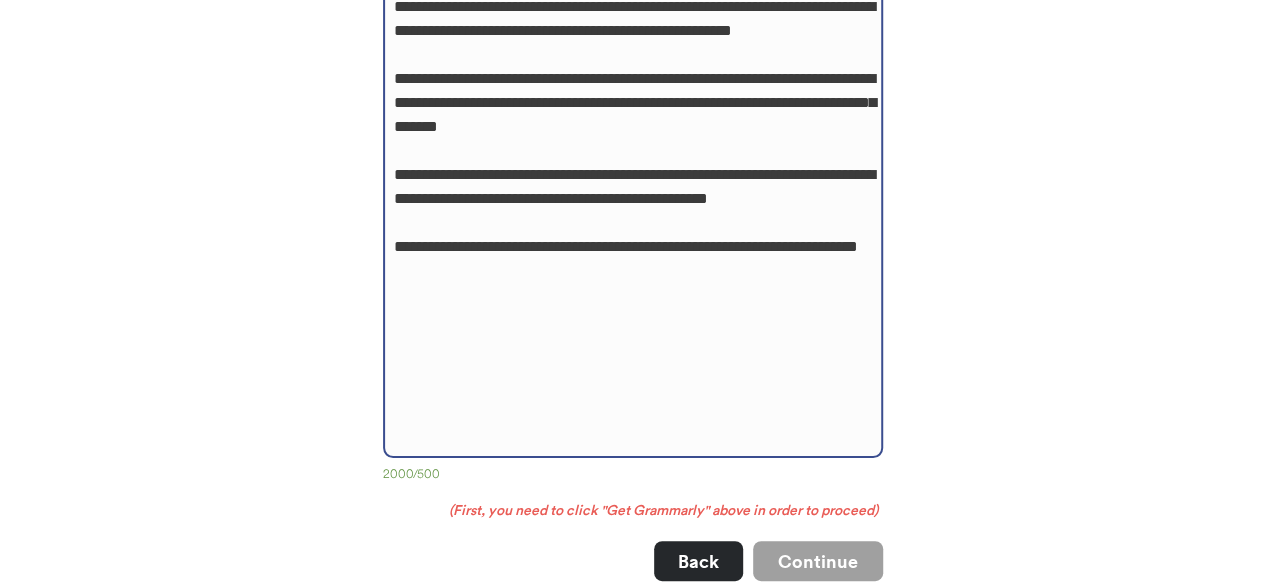 click at bounding box center (633, -79) 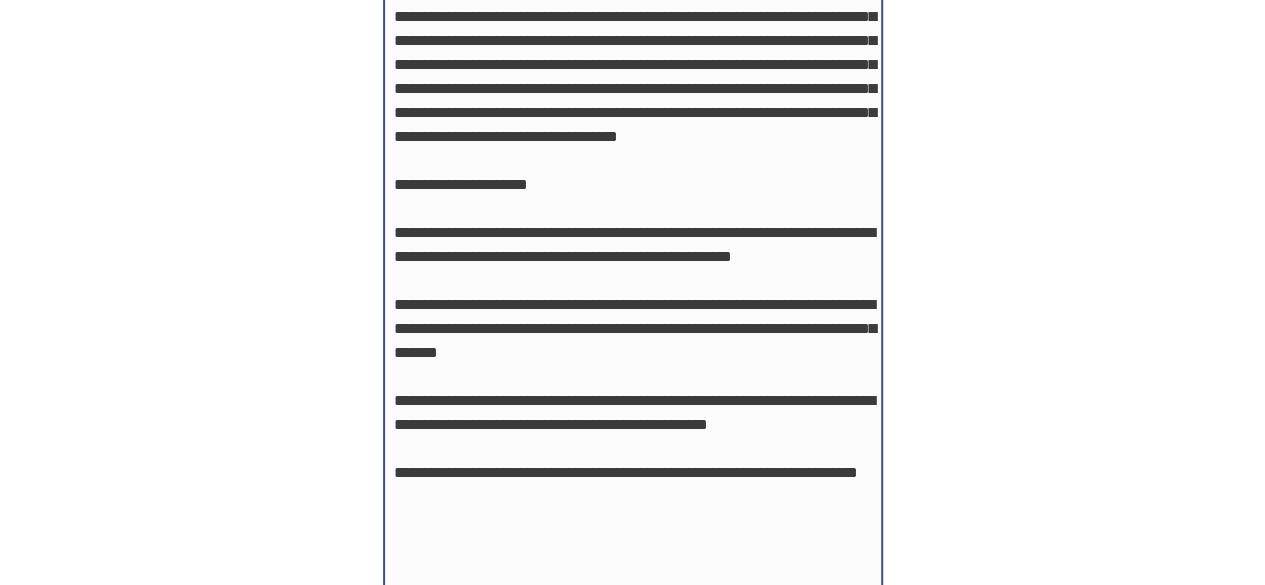 scroll, scrollTop: 806, scrollLeft: 0, axis: vertical 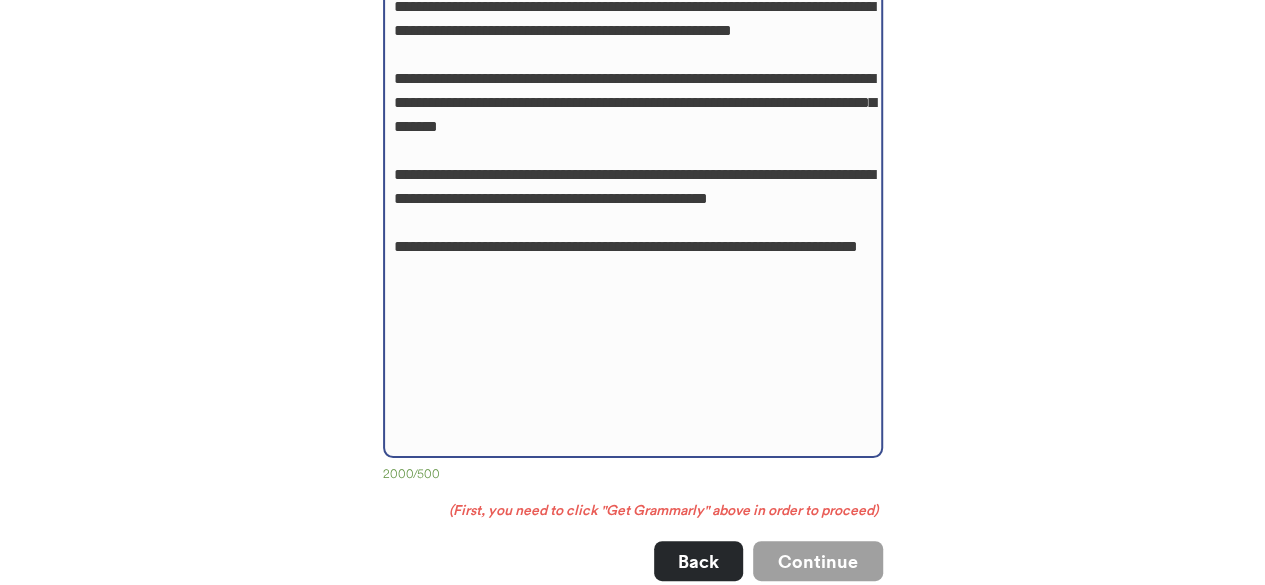 drag, startPoint x: 401, startPoint y: 276, endPoint x: 659, endPoint y: 444, distance: 307.8766 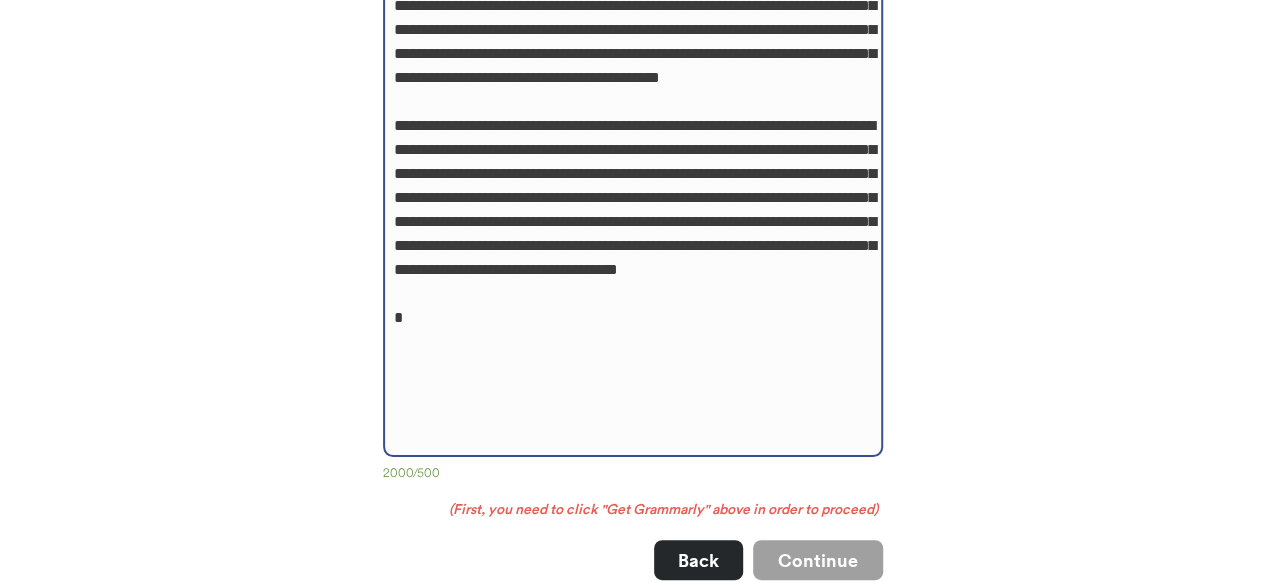 scroll, scrollTop: 646, scrollLeft: 0, axis: vertical 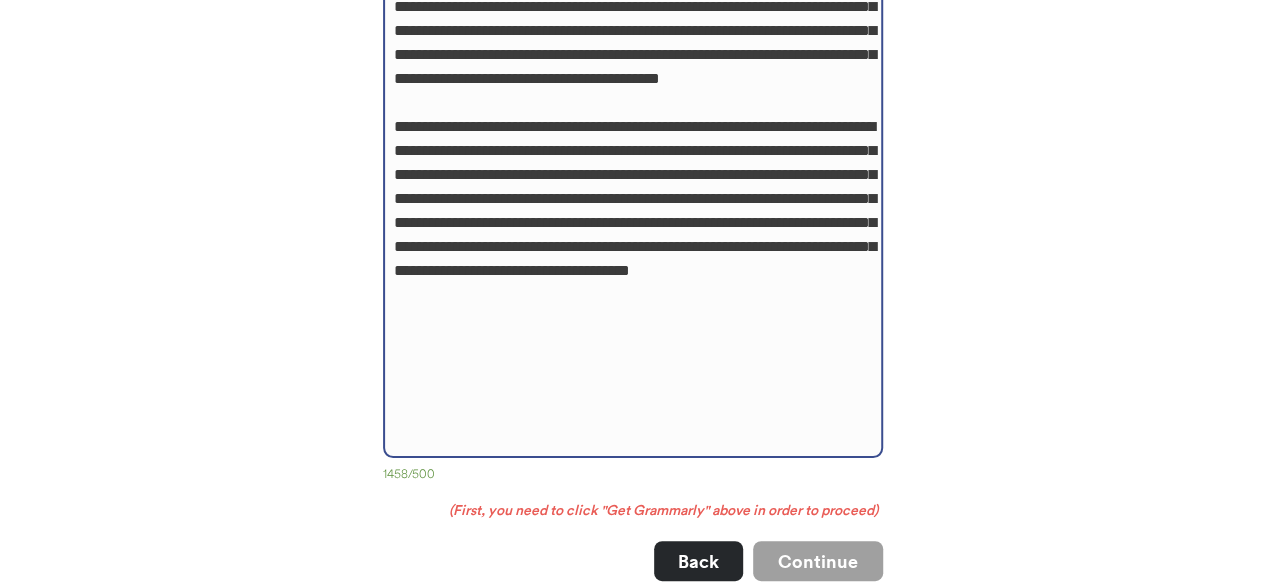 type on "**********" 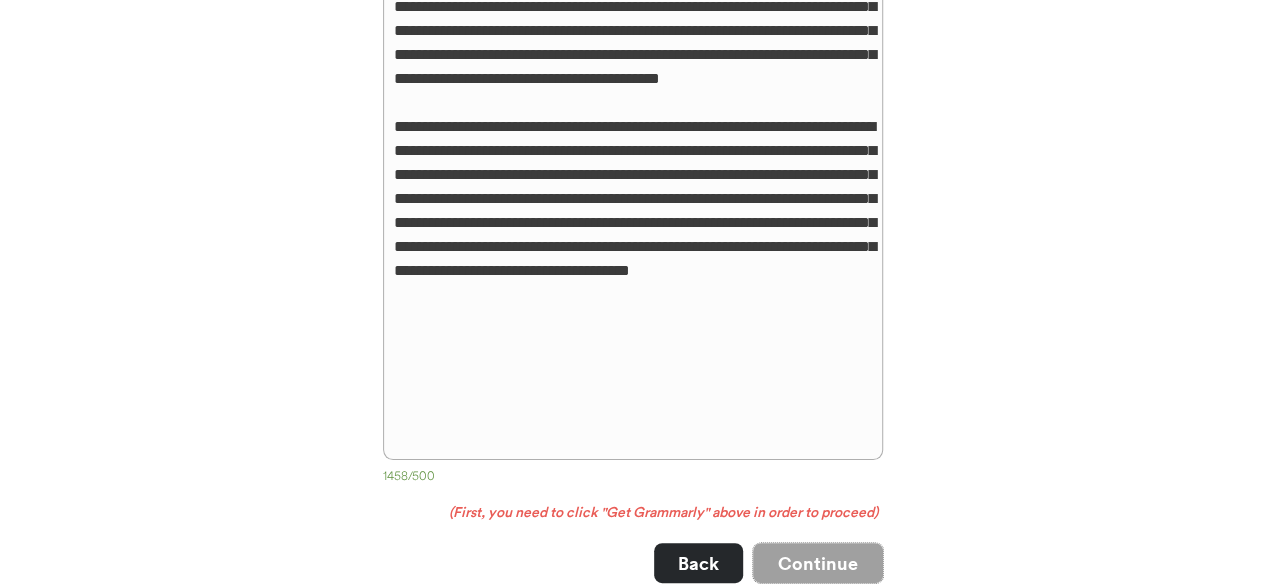 click on "Continue" at bounding box center [818, 563] 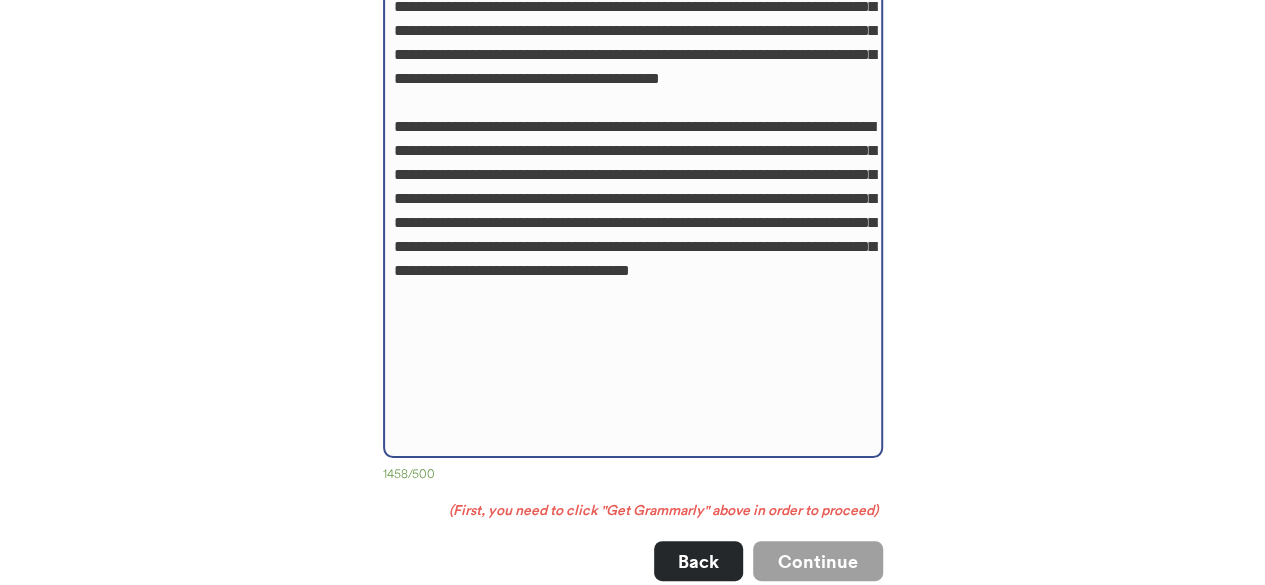 drag, startPoint x: 548, startPoint y: 383, endPoint x: 483, endPoint y: 335, distance: 80.80223 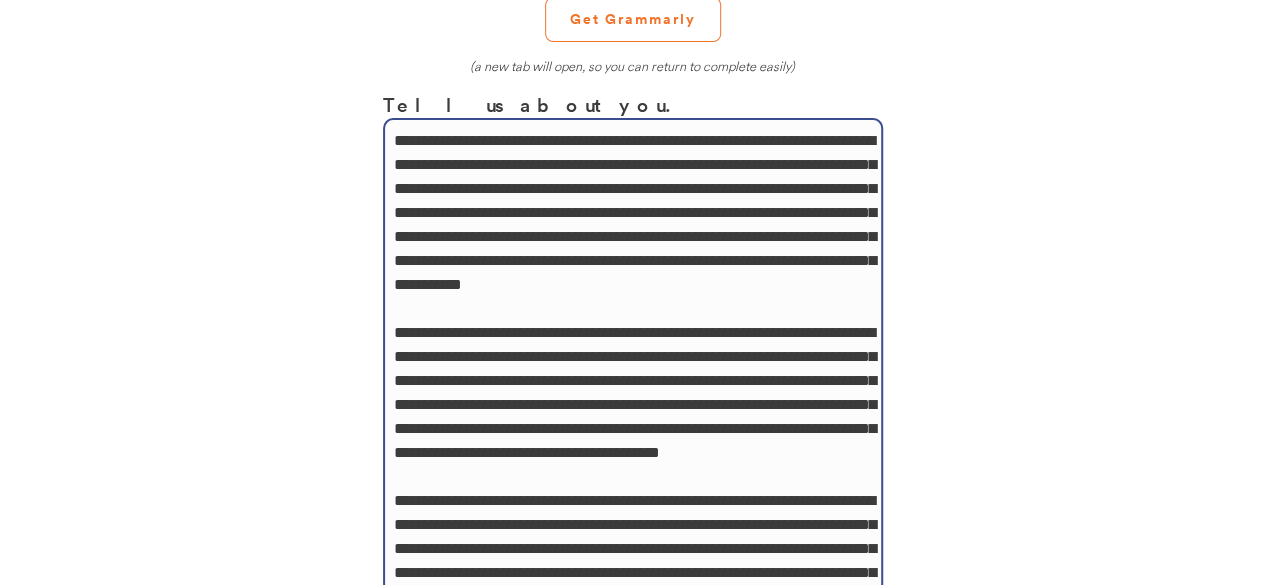 scroll, scrollTop: 0, scrollLeft: 0, axis: both 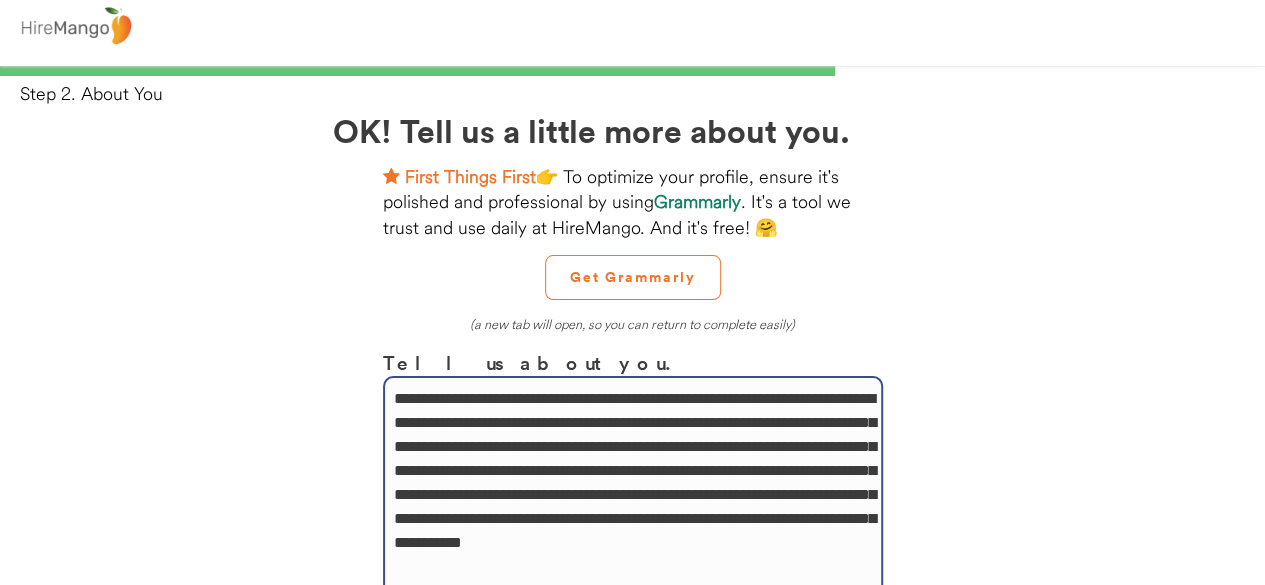 drag, startPoint x: 338, startPoint y: 133, endPoint x: 244, endPoint y: -28, distance: 186.4323 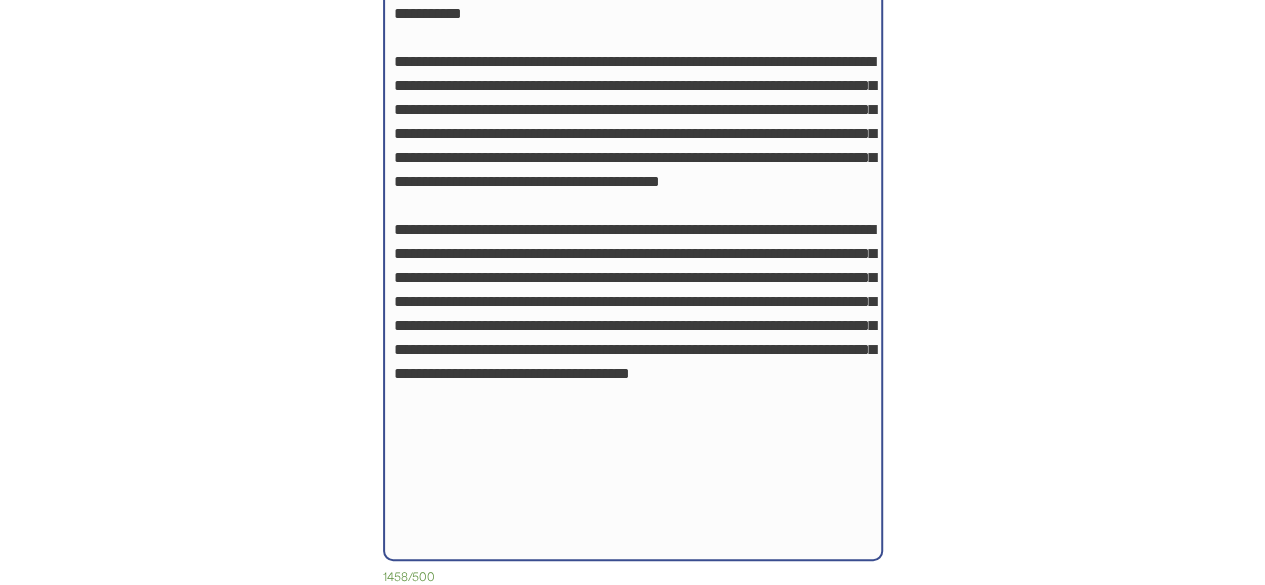 scroll, scrollTop: 646, scrollLeft: 0, axis: vertical 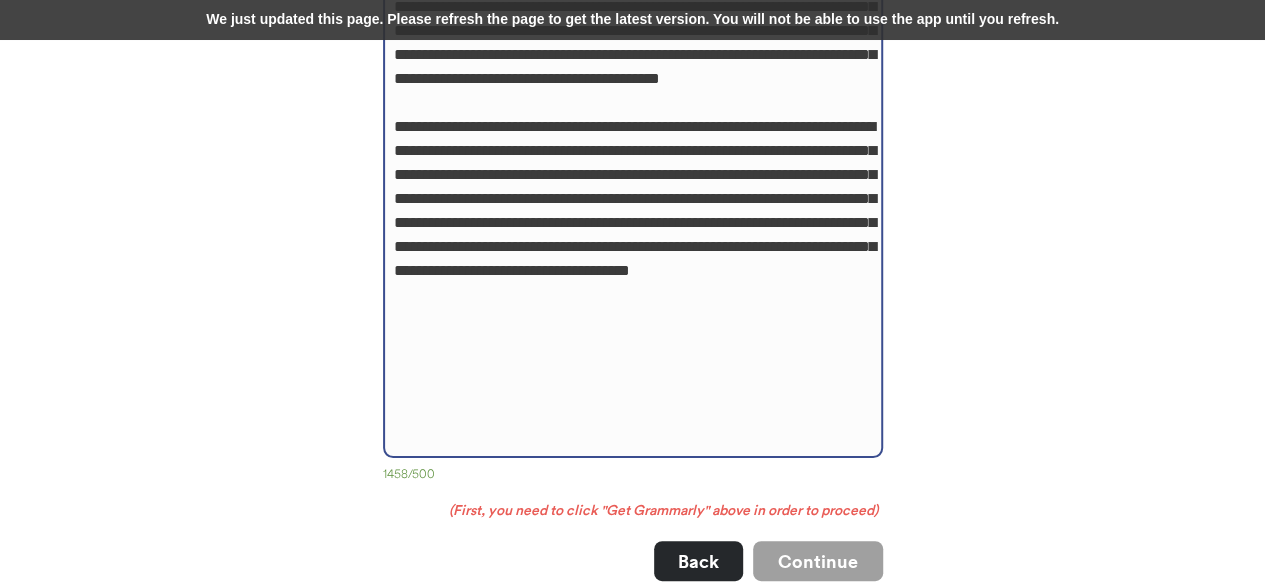 click at bounding box center [633, 101] 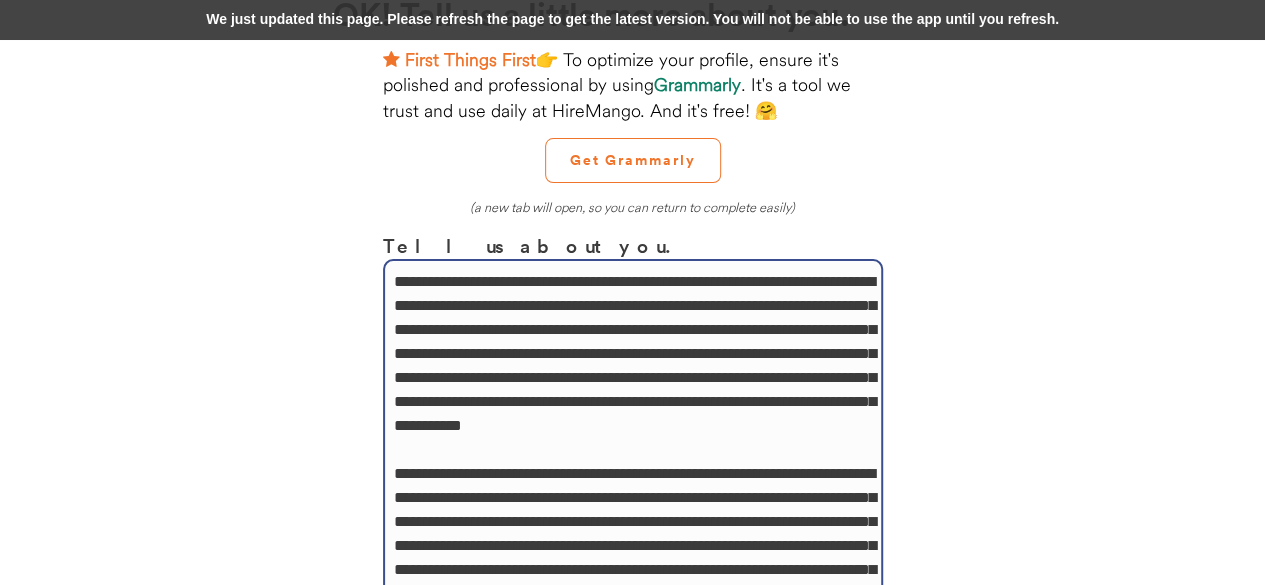 scroll, scrollTop: 46, scrollLeft: 0, axis: vertical 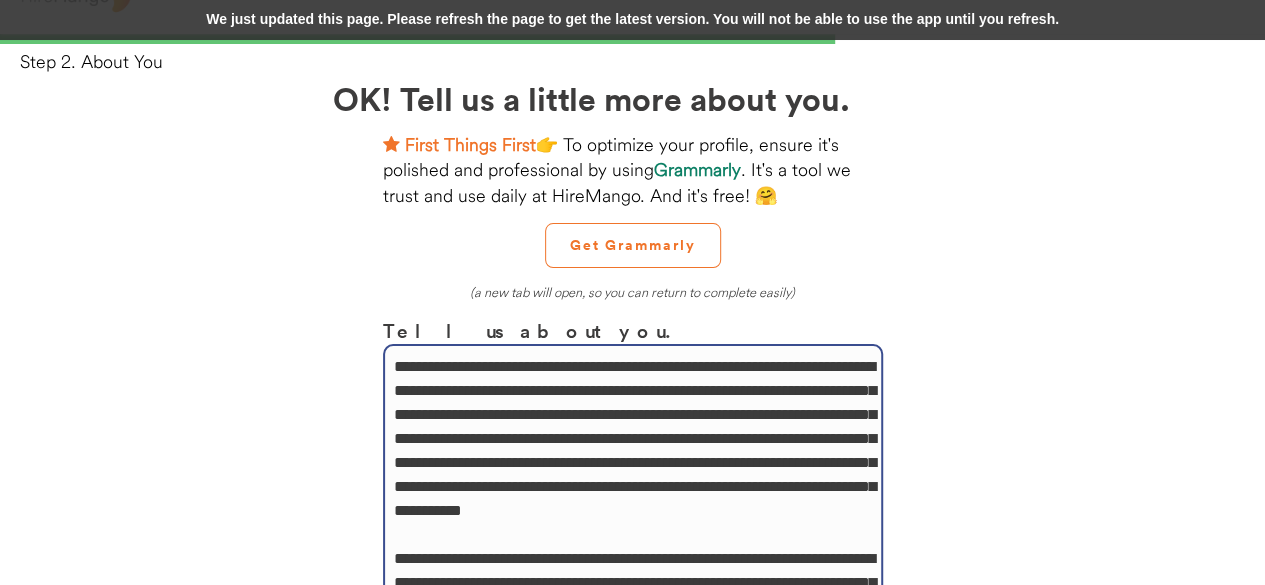 drag, startPoint x: 594, startPoint y: 414, endPoint x: 350, endPoint y: 328, distance: 258.7122 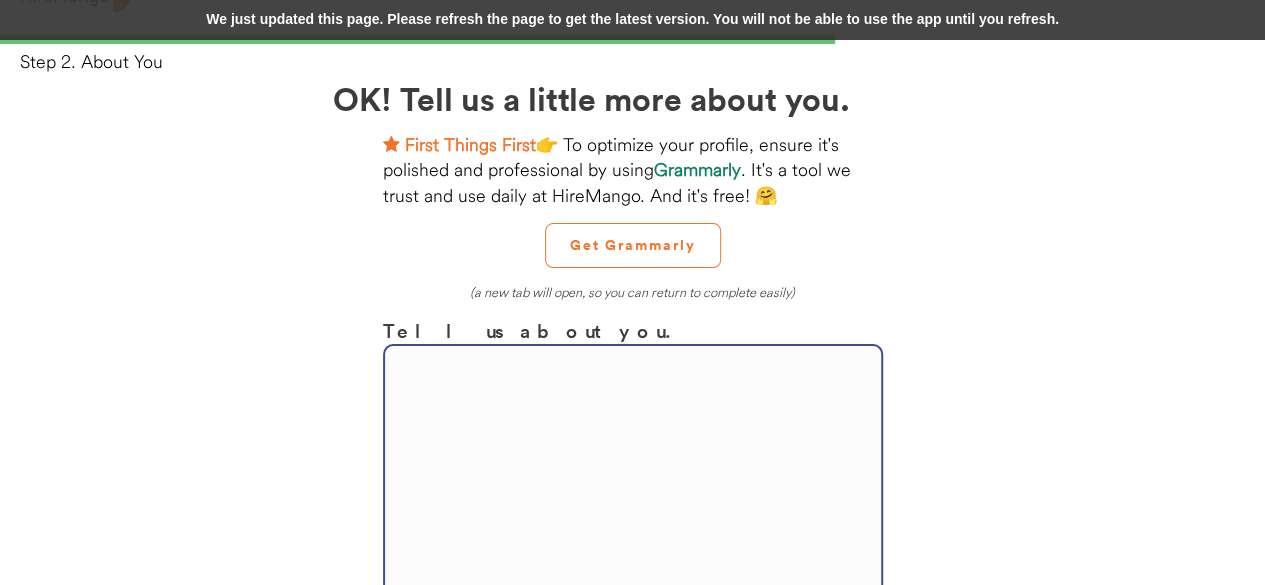 paste on "**********" 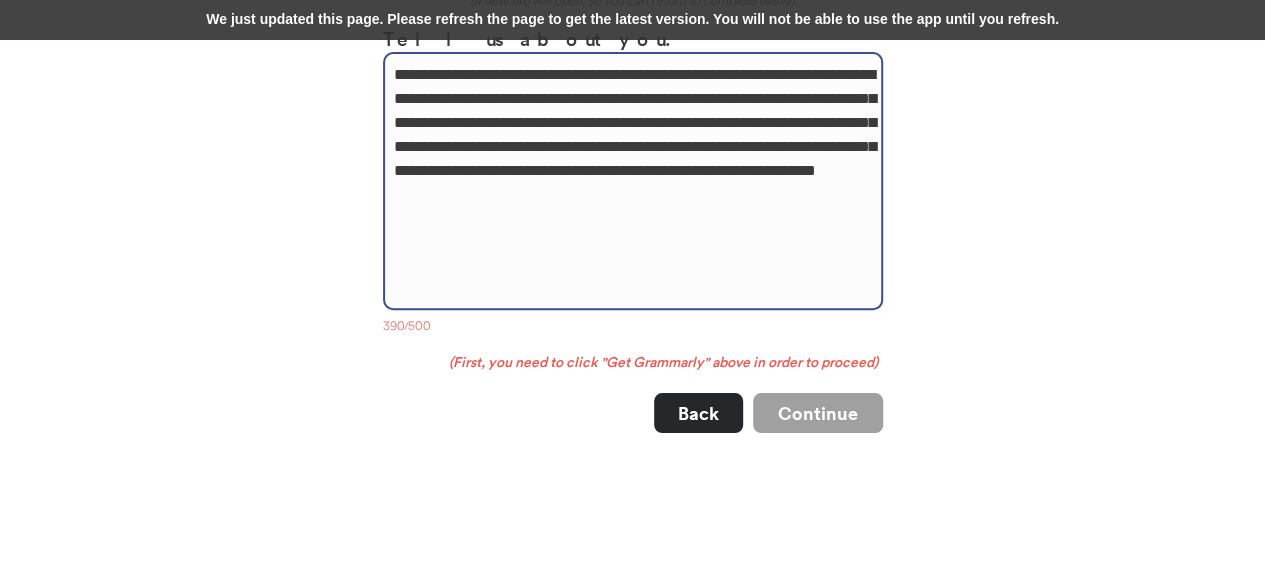 scroll, scrollTop: 238, scrollLeft: 0, axis: vertical 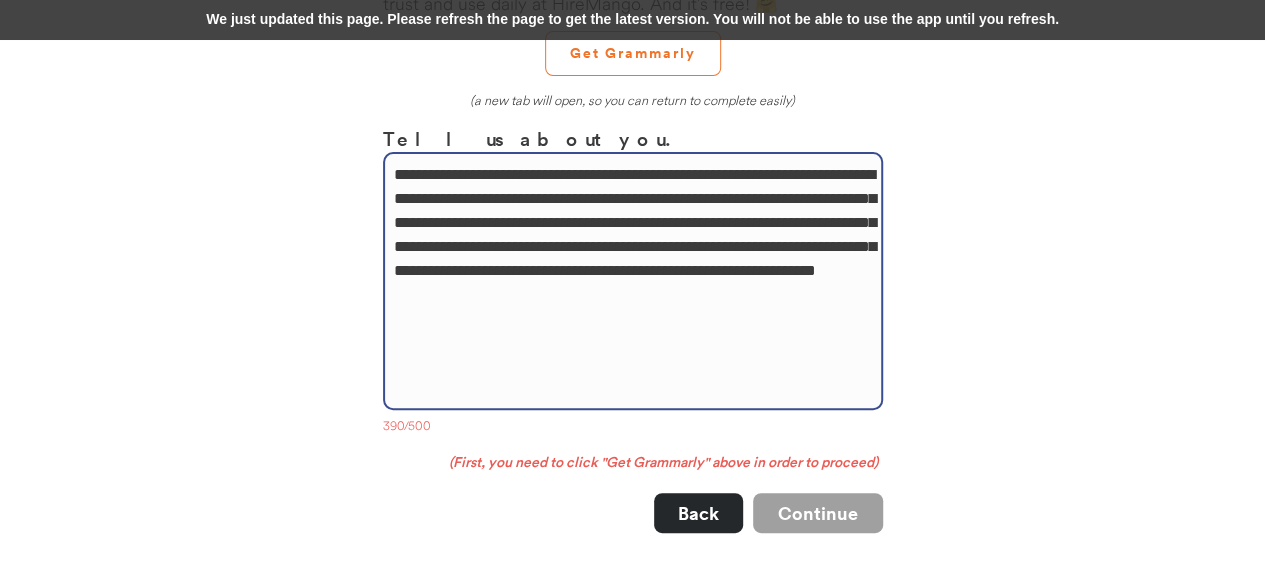 drag, startPoint x: 668, startPoint y: 327, endPoint x: 392, endPoint y: 161, distance: 322.07452 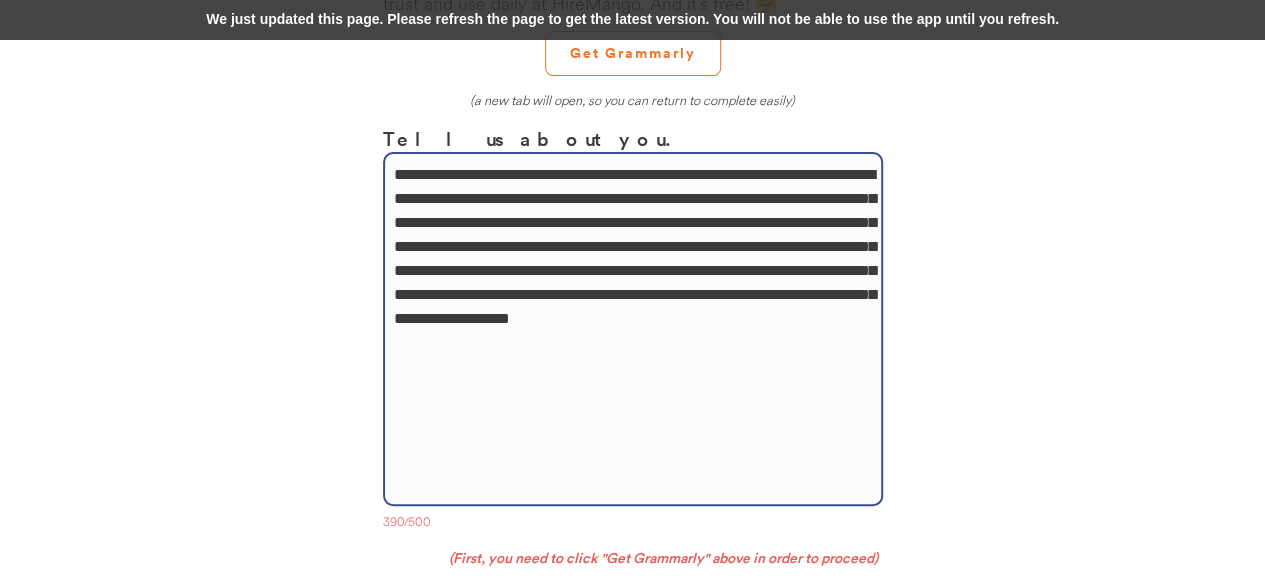 click on "**********" at bounding box center [633, 329] 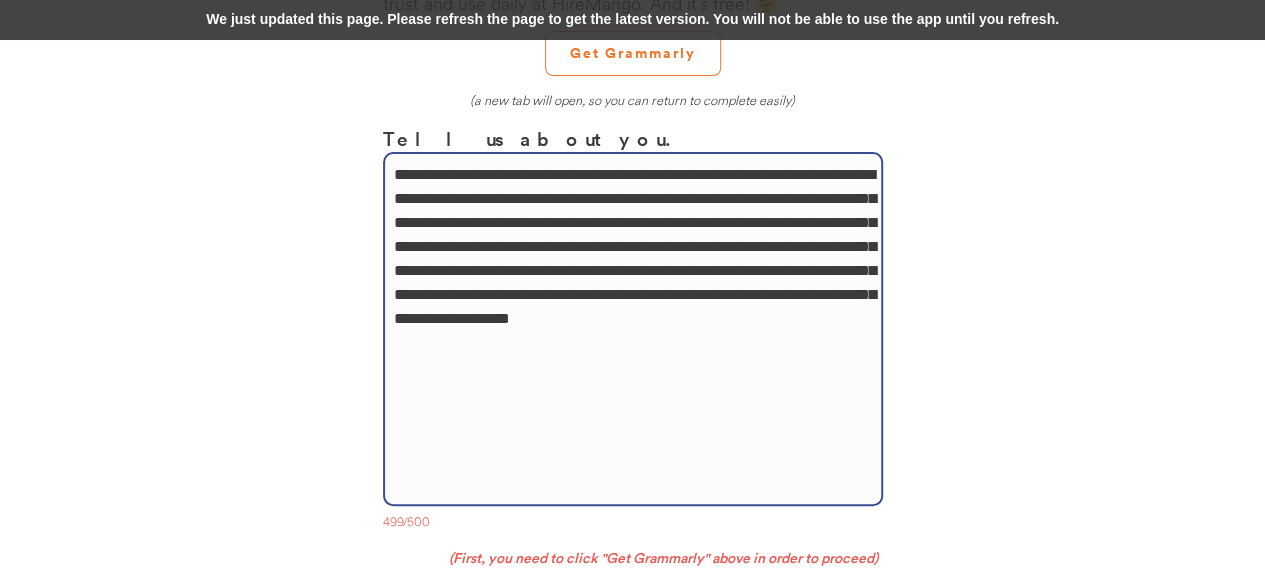 type on "**********" 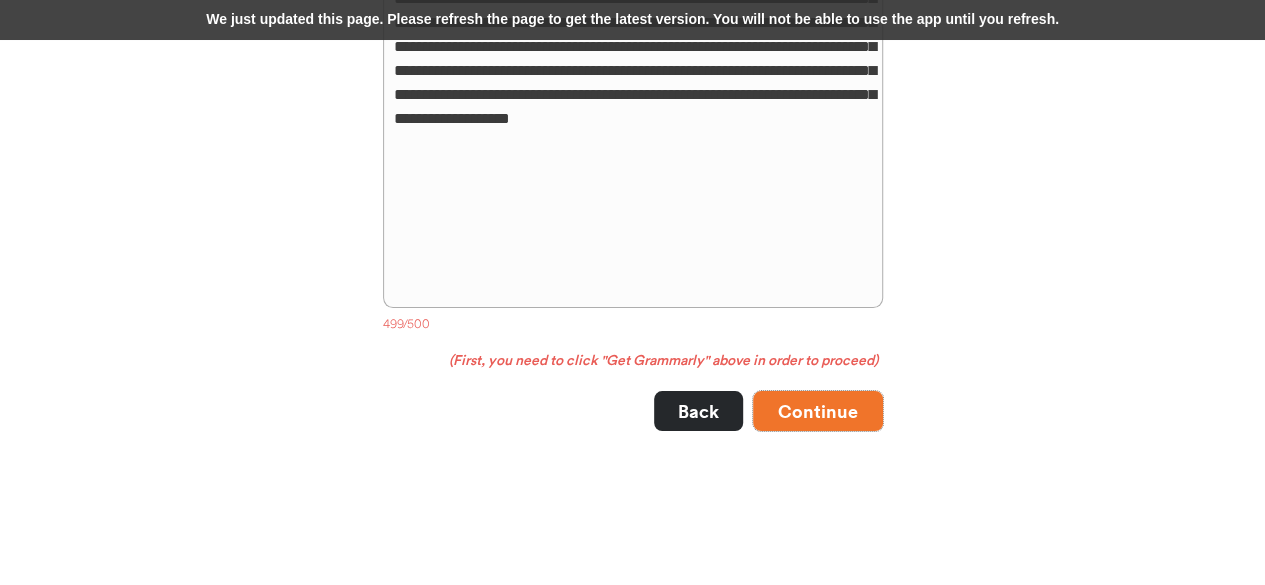 click on "Continue" at bounding box center [818, 411] 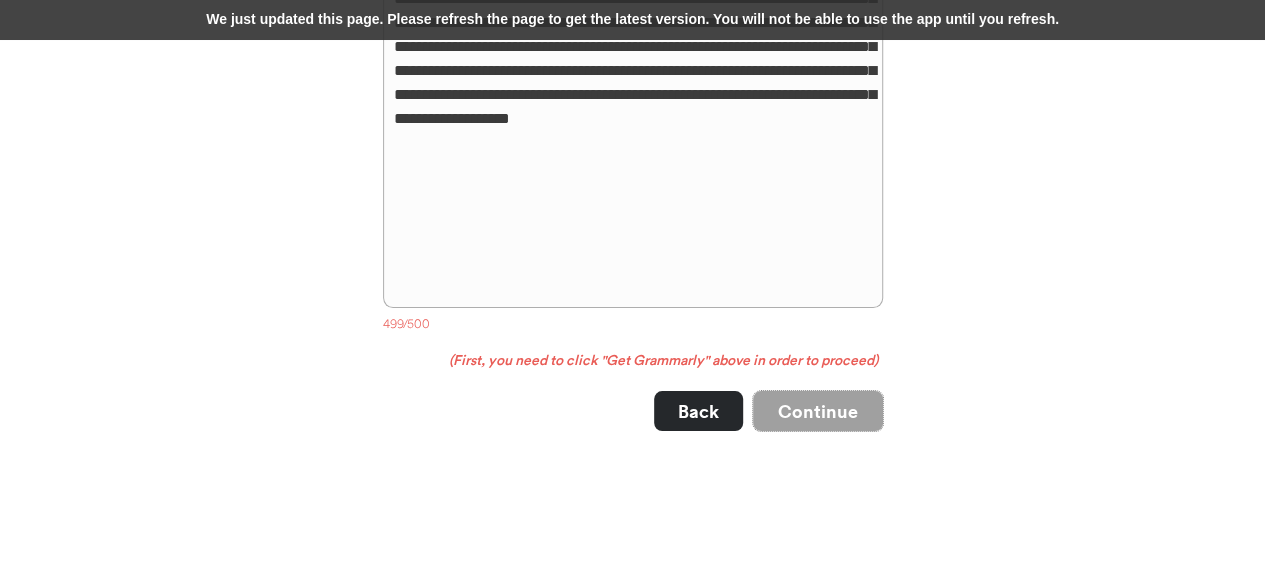 scroll, scrollTop: 0, scrollLeft: 0, axis: both 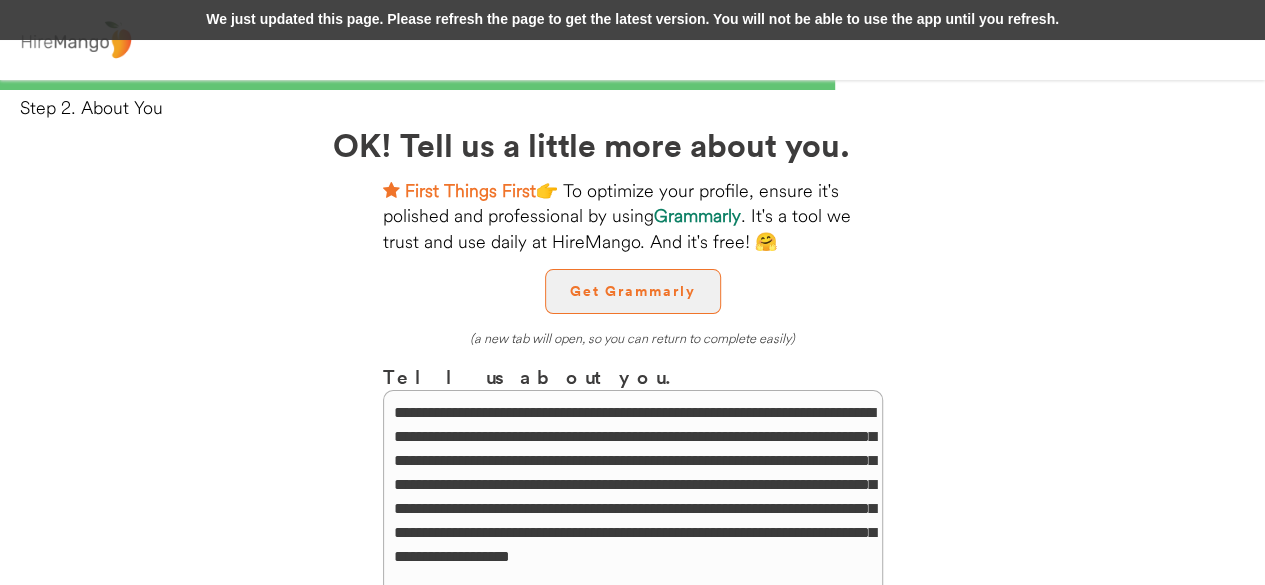 click on "Get Grammarly" at bounding box center [633, 291] 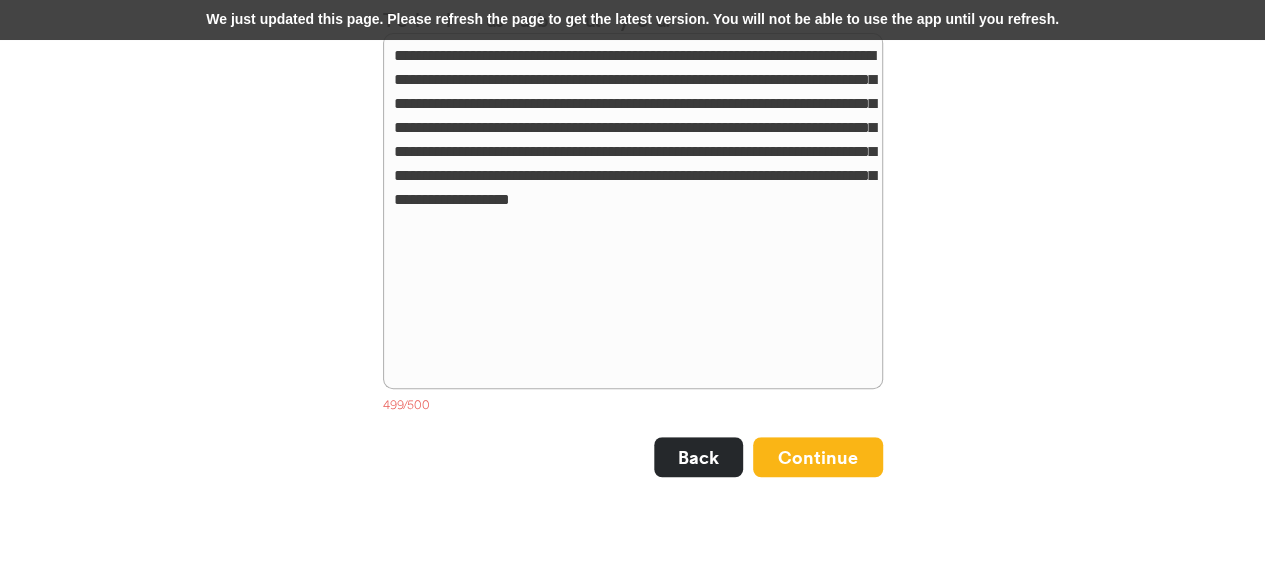 scroll, scrollTop: 438, scrollLeft: 0, axis: vertical 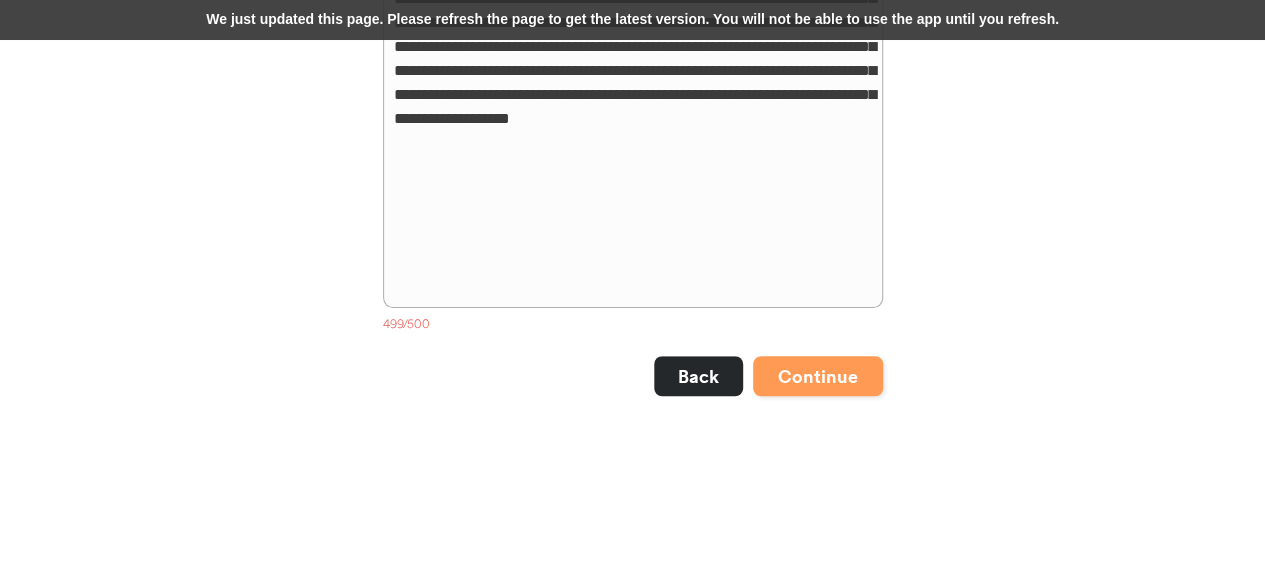 click on "Continue" at bounding box center [818, 376] 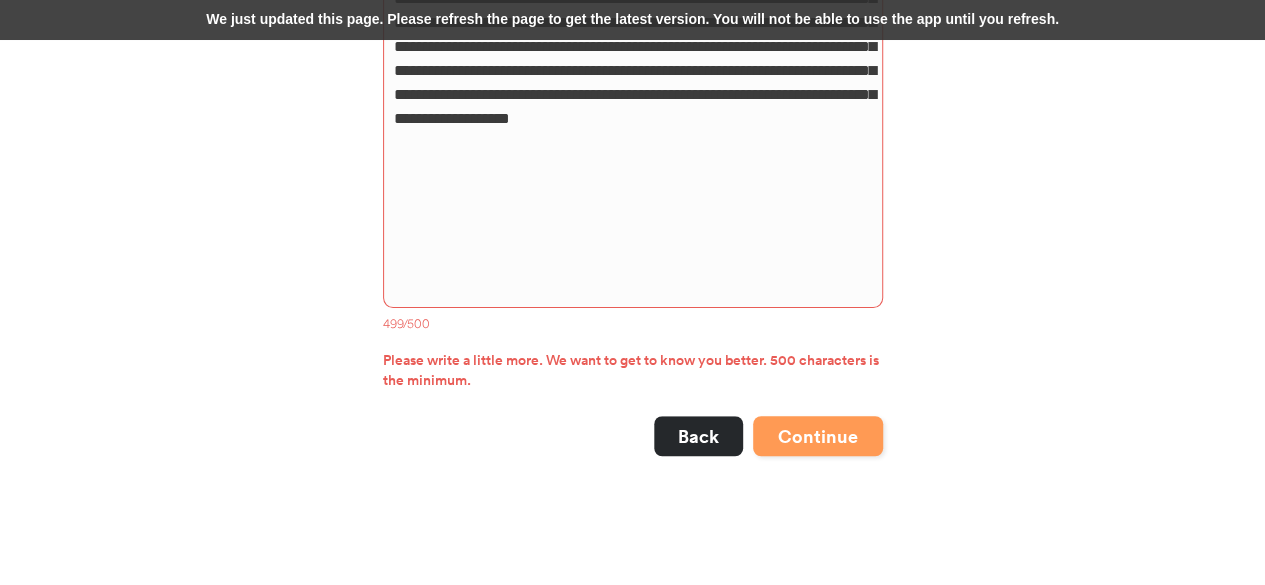 click on "Continue" at bounding box center (818, 436) 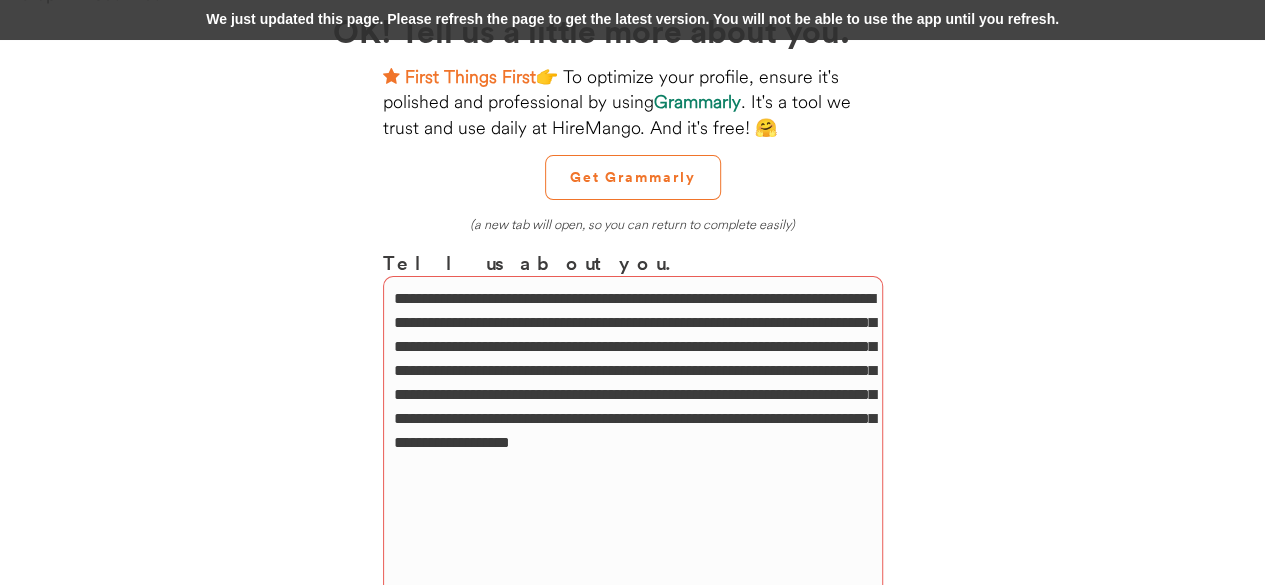 scroll, scrollTop: 0, scrollLeft: 0, axis: both 